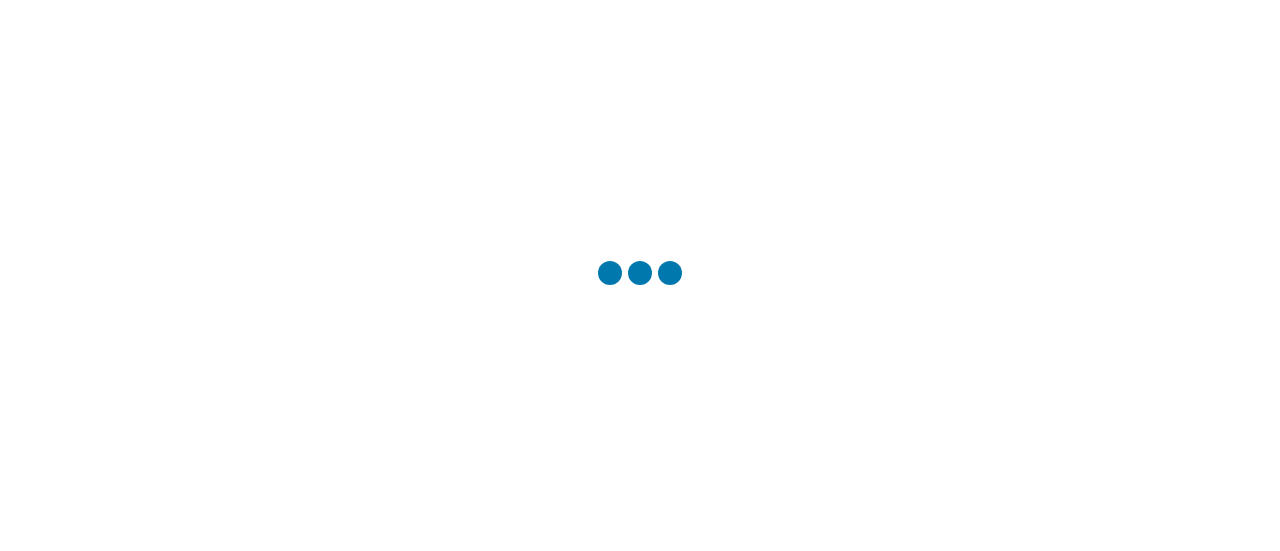 scroll, scrollTop: 0, scrollLeft: 0, axis: both 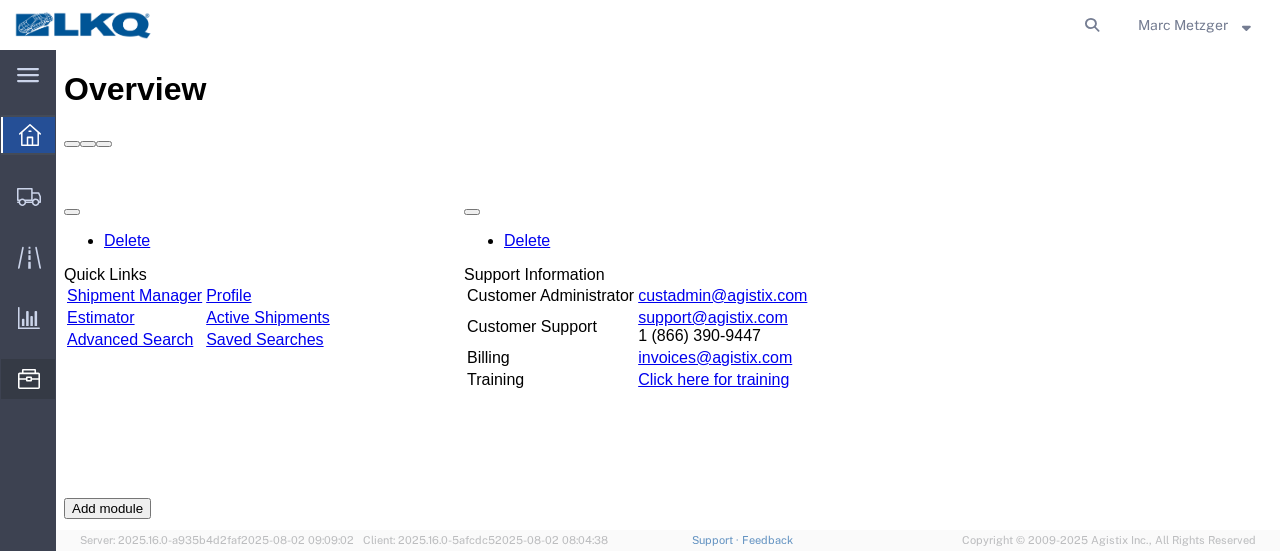 click on "Location Appointment" 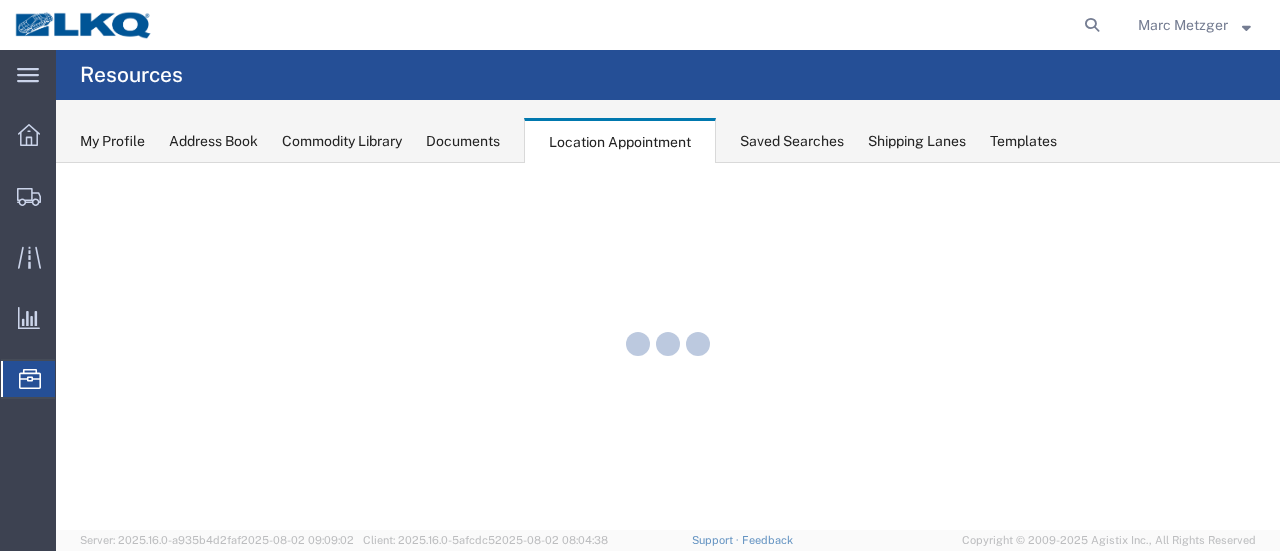 scroll, scrollTop: 0, scrollLeft: 0, axis: both 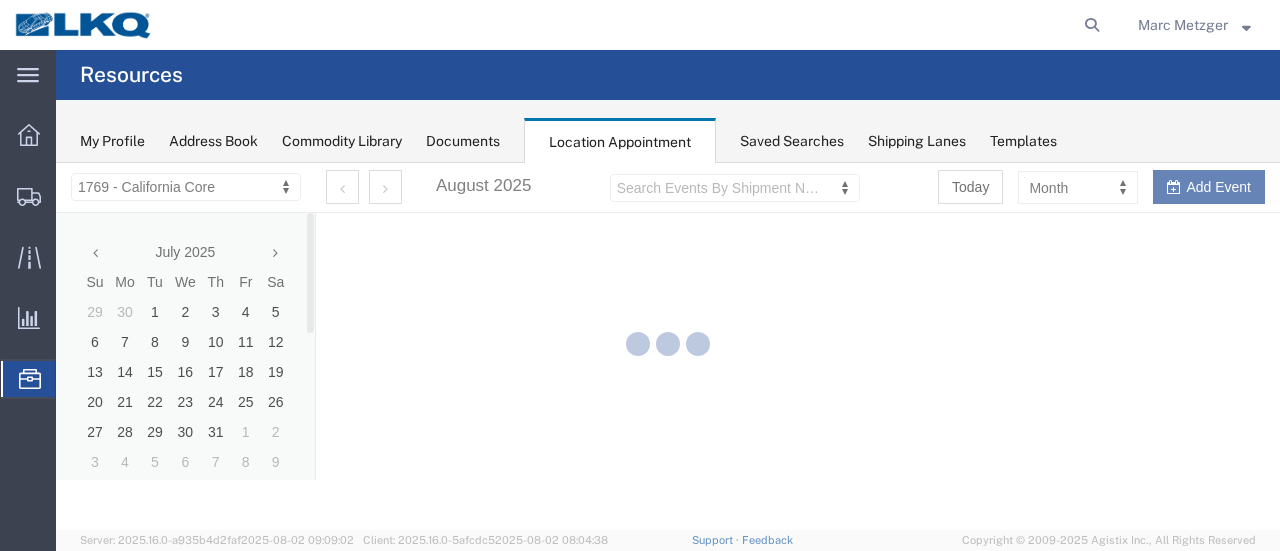 select on "28716" 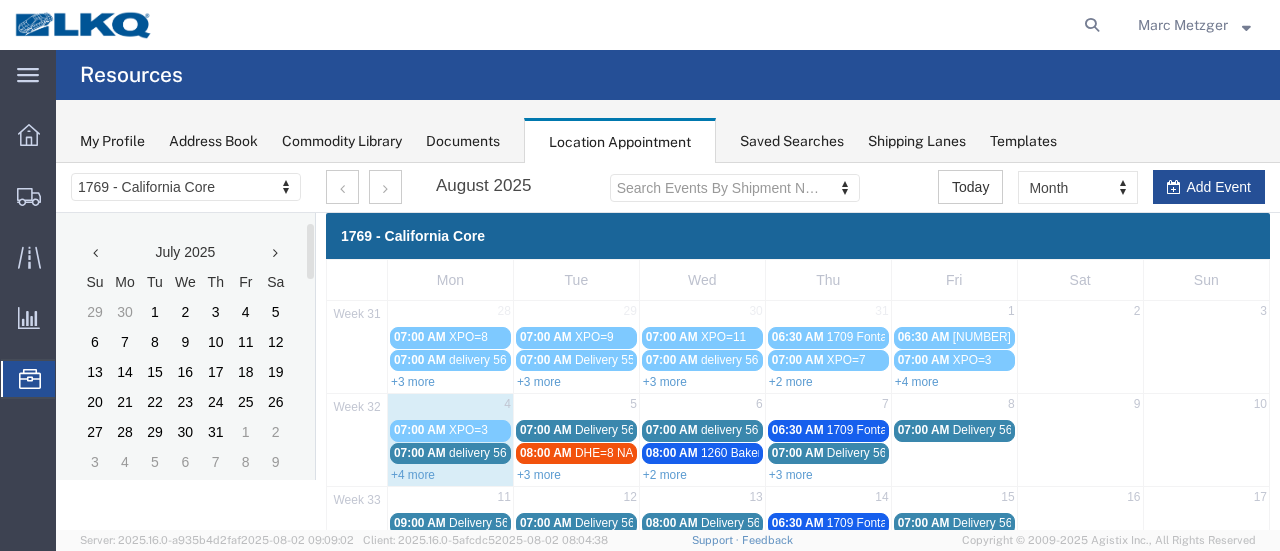 scroll, scrollTop: 106, scrollLeft: 0, axis: vertical 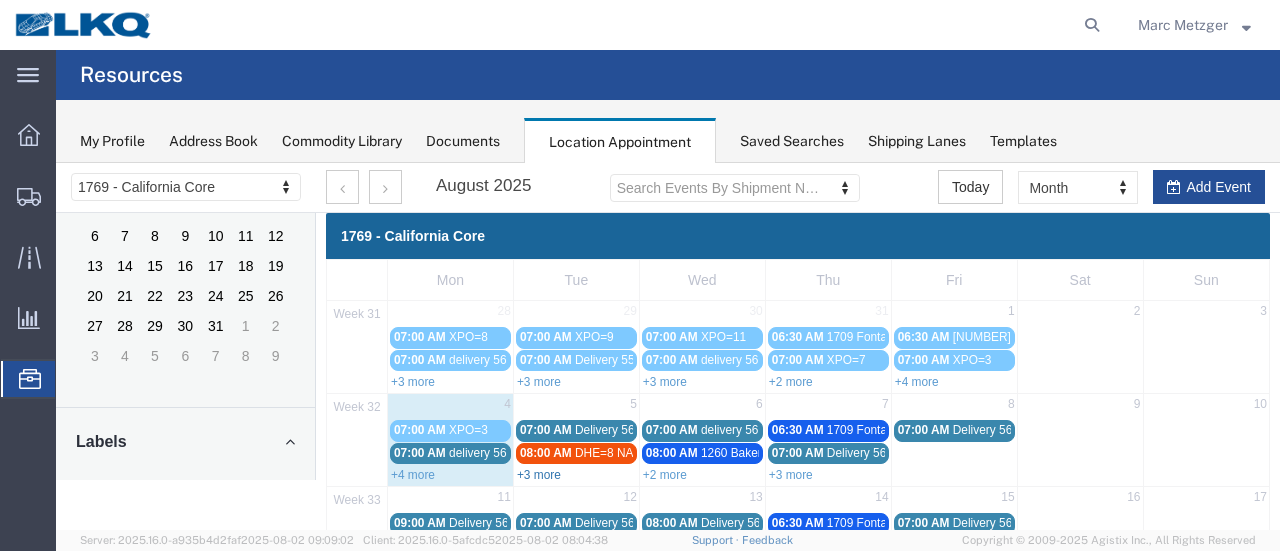 click on "+3 more" at bounding box center [539, 475] 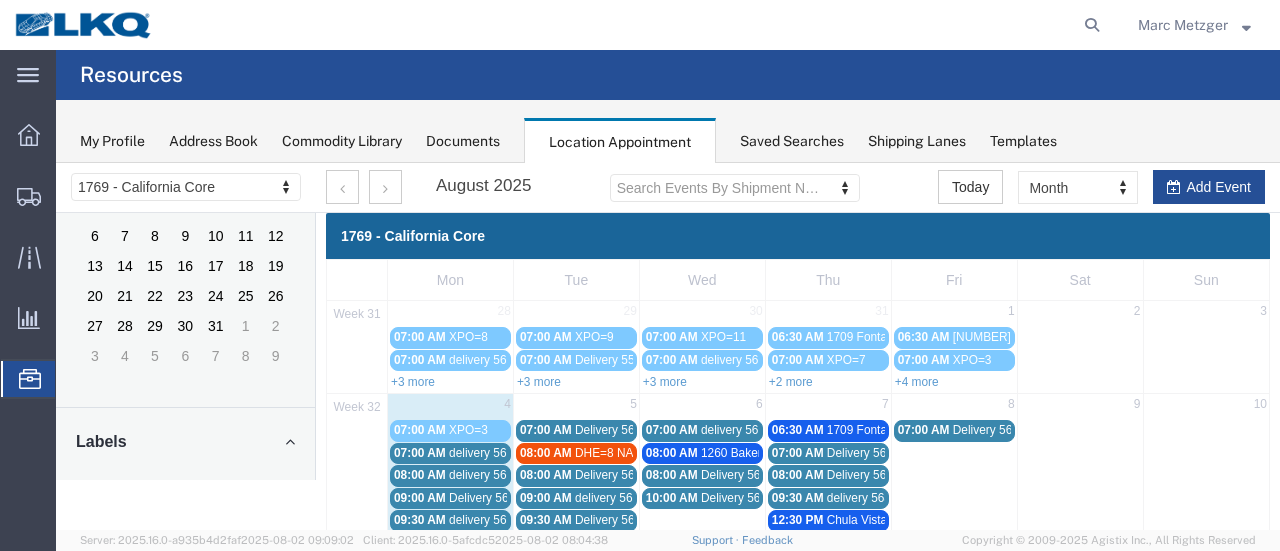 click on "5" at bounding box center [576, 406] 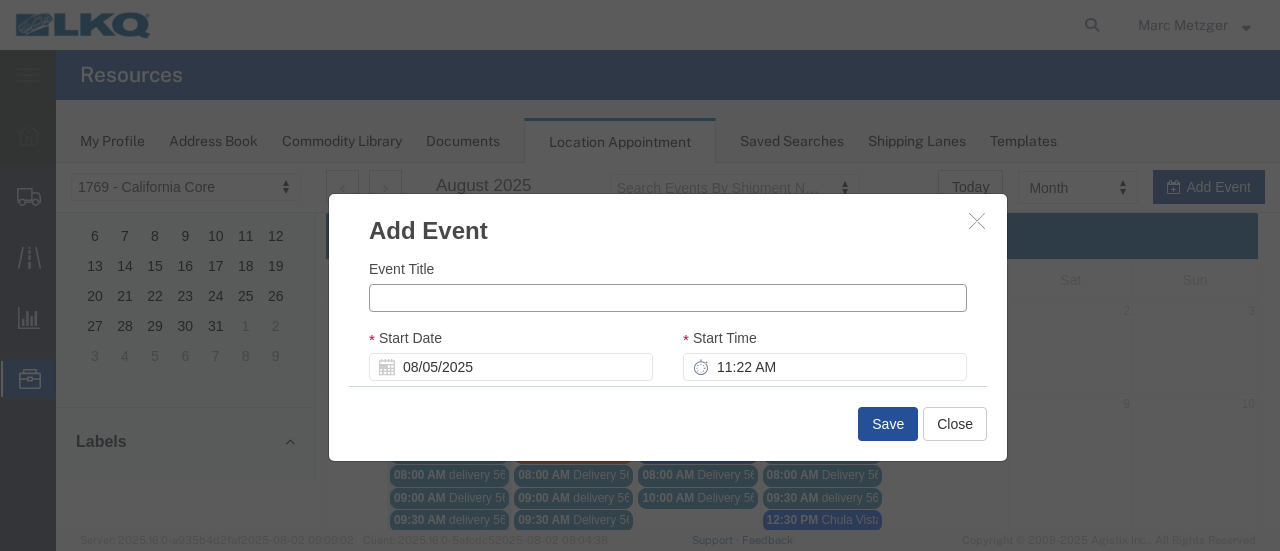 click on "Event Title" at bounding box center [668, 298] 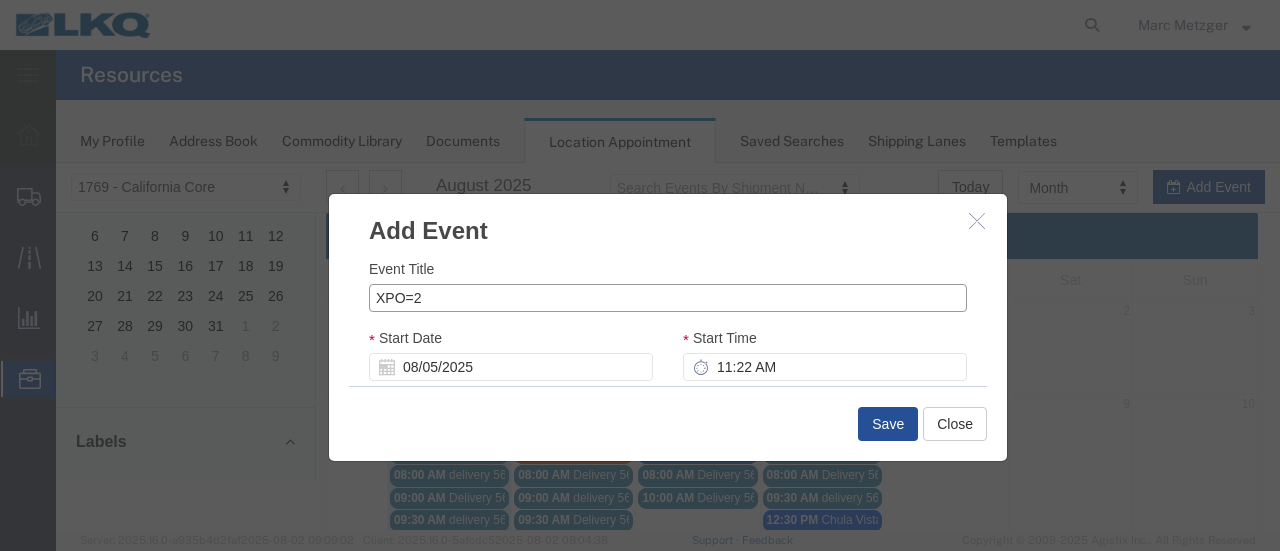 type on "XPO=2" 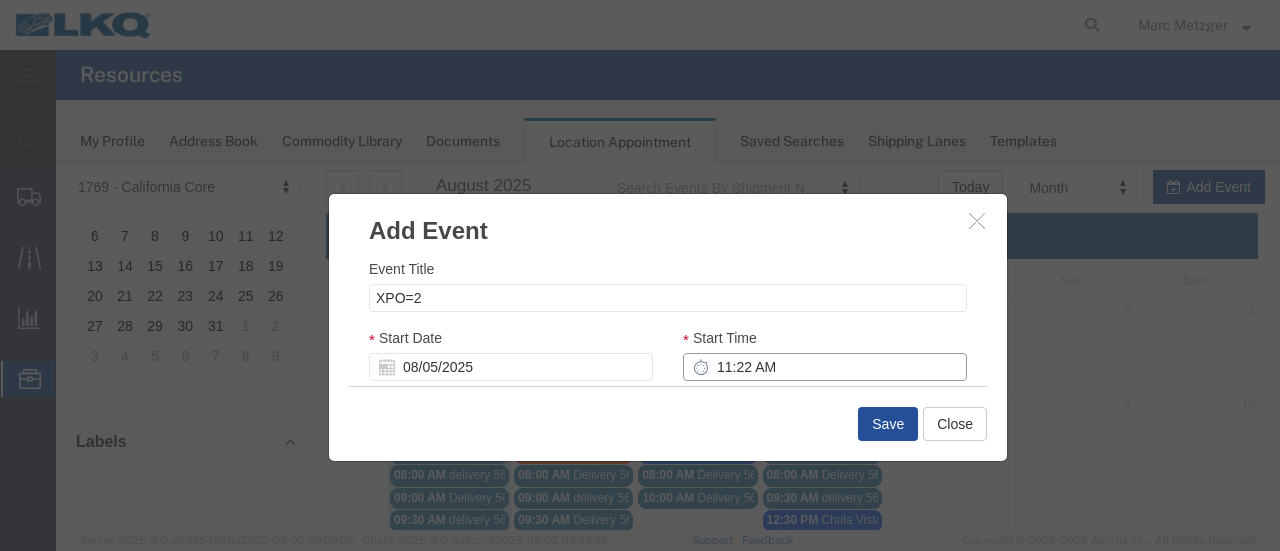 click on "11:22 AM" at bounding box center (825, 367) 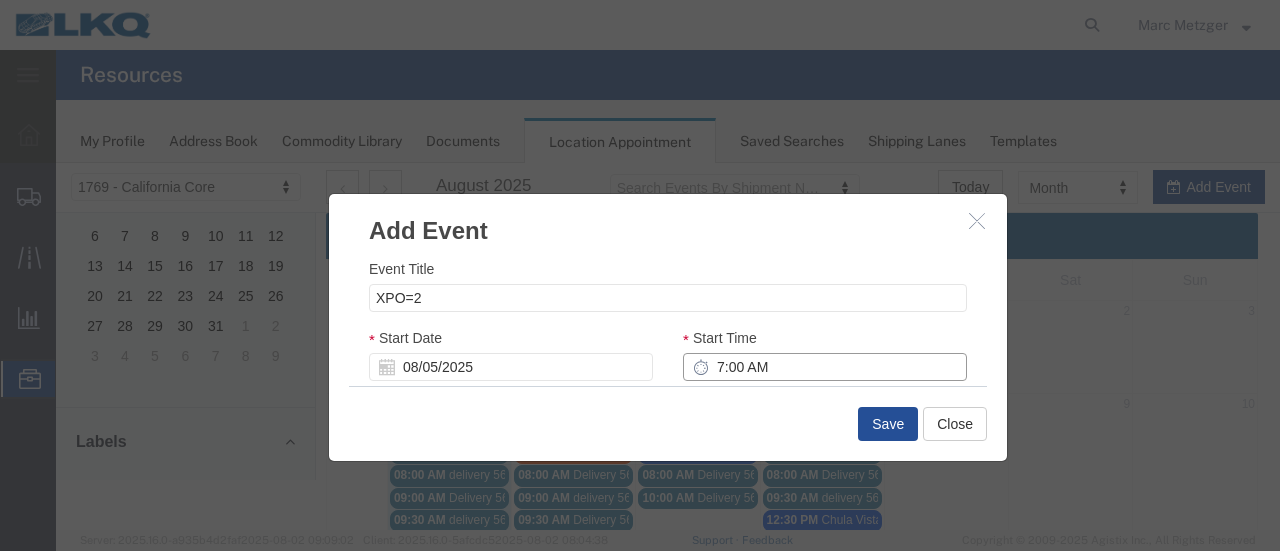type on "7:00 AM" 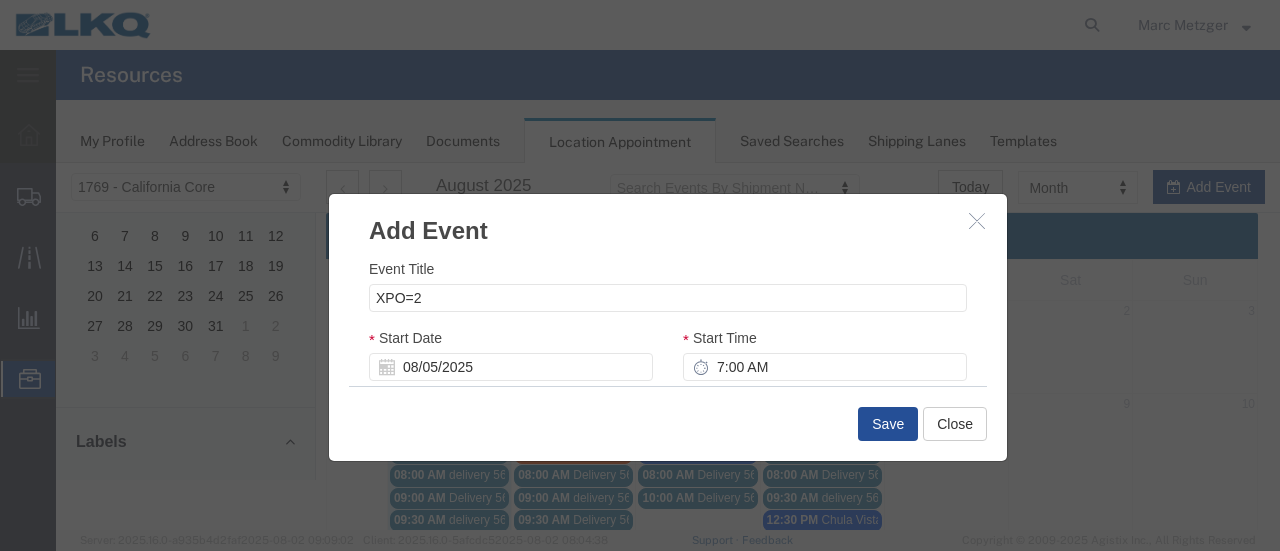 click on "Event Title XPO=2
Start Date
08/05/2025
Start Time
7:00 AM
End Date
08/05/2025
End Time
12:22 PM
Shipment/Tracking Number         Shipment/Tracking Number             Shipment/Tracking Number
Shipment Stop         Shipment Stop             Shipment Stop
Dock Select 1769 - California Core
Select Label           Select Label             Select Label                     Atlanta Cages and Pallets Billed Delivered FCFS LKQ LTL Late/Received M/M MISSED APPOINTMENT OVERLAPED  Outbound Loads Preset LTL's Reschedule  Scaled in Special Core load Third Party Transfer YEARLY W2W Inventory late
Description
Recurrence Pattern
End
End After" at bounding box center (668, 317) 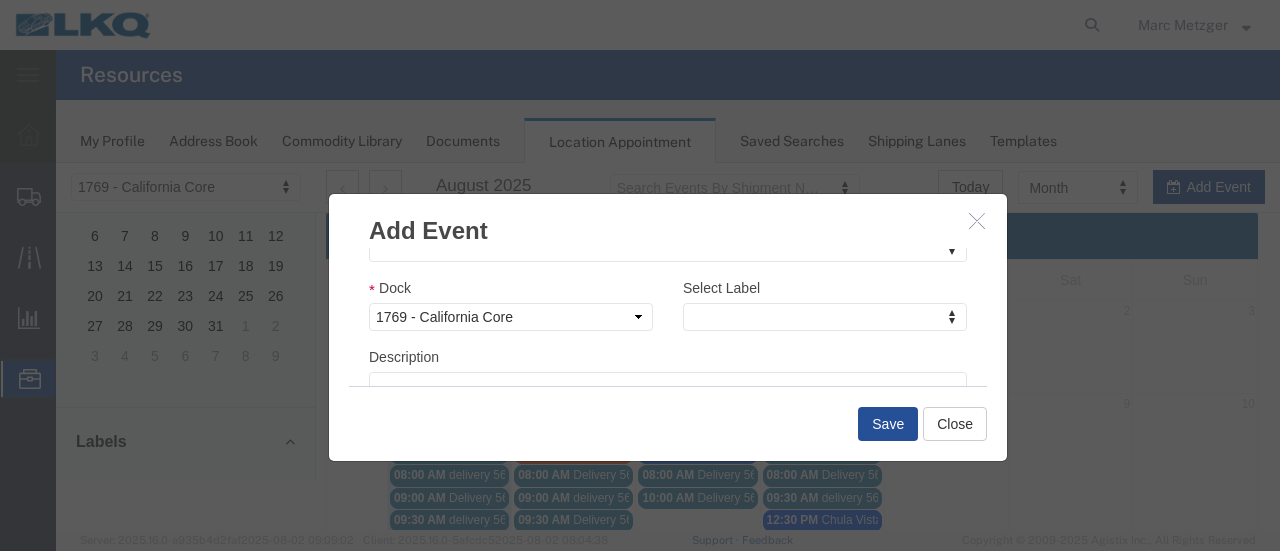 scroll, scrollTop: 300, scrollLeft: 0, axis: vertical 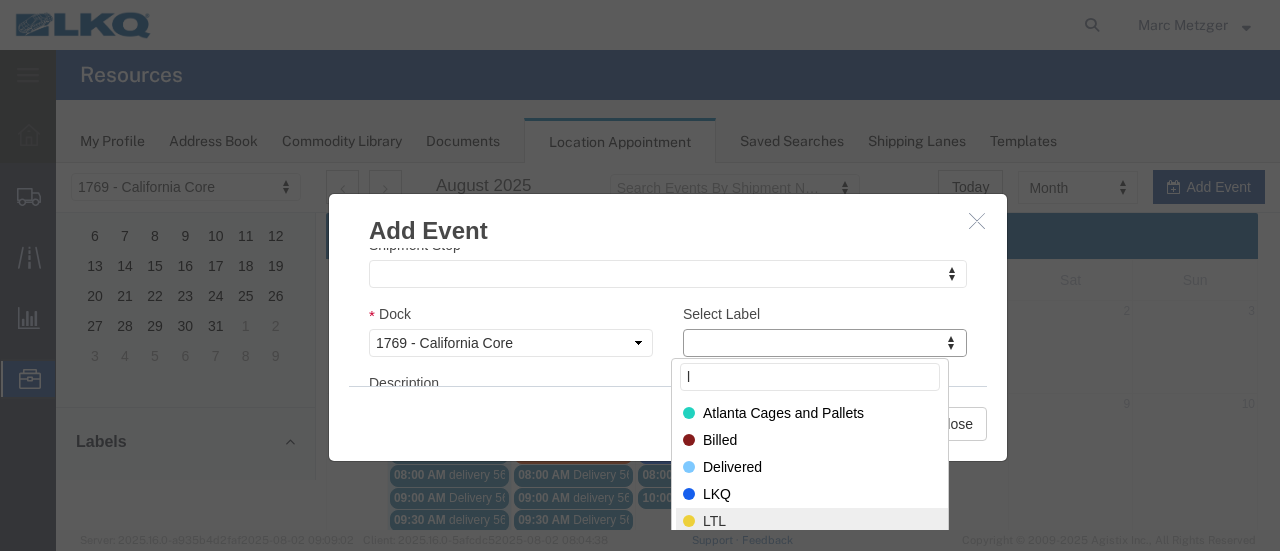type on "l" 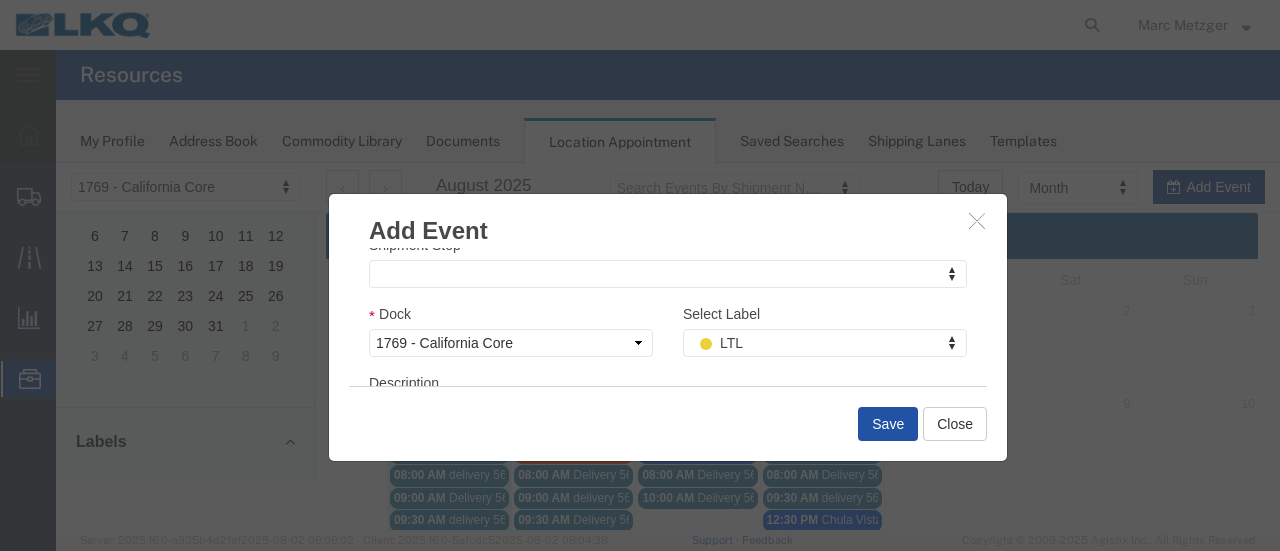 click on "Save" at bounding box center (888, 424) 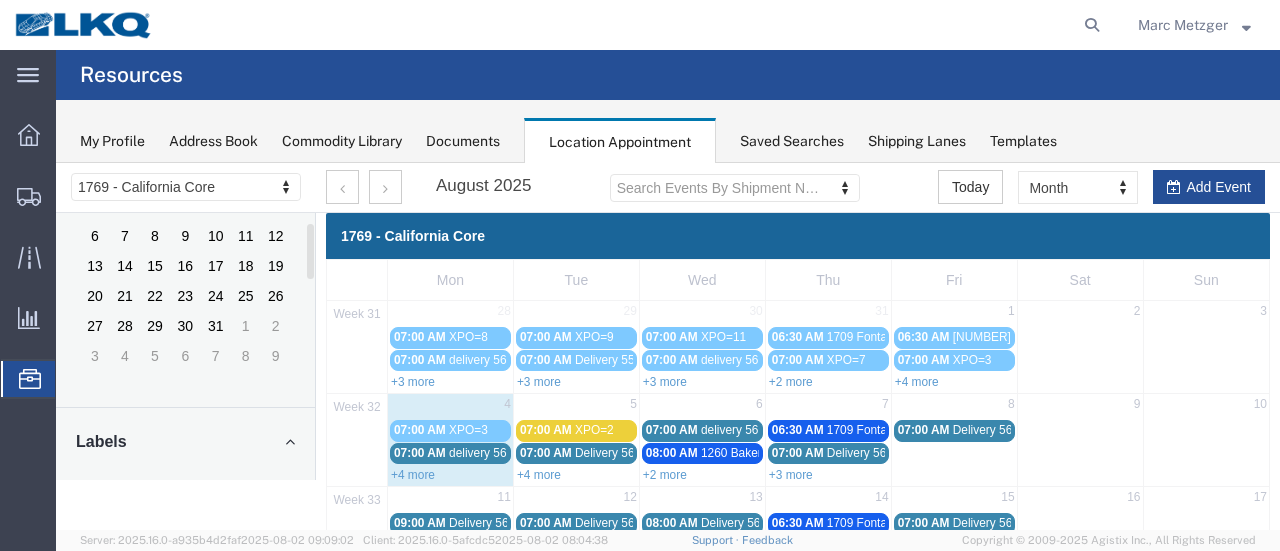scroll, scrollTop: 0, scrollLeft: 0, axis: both 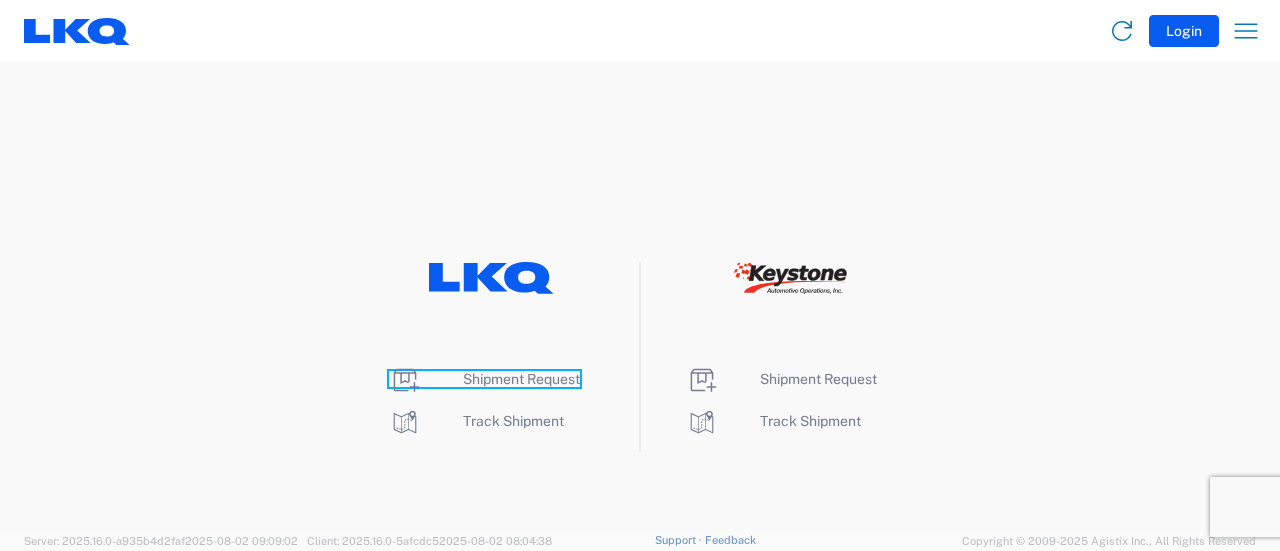 click on "Shipment Request" 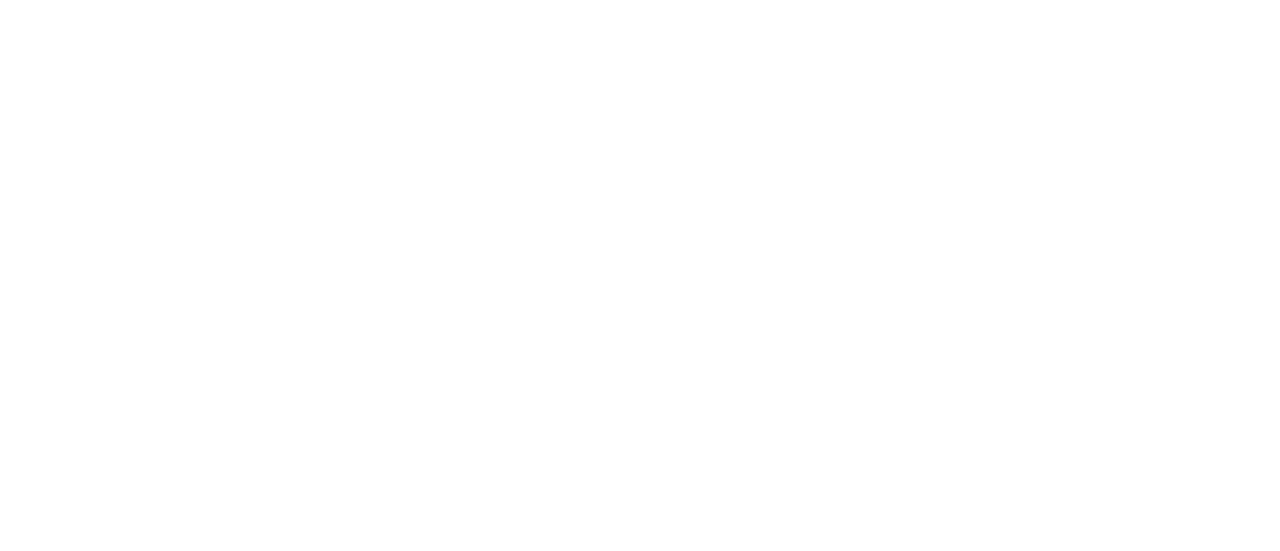 scroll, scrollTop: 0, scrollLeft: 0, axis: both 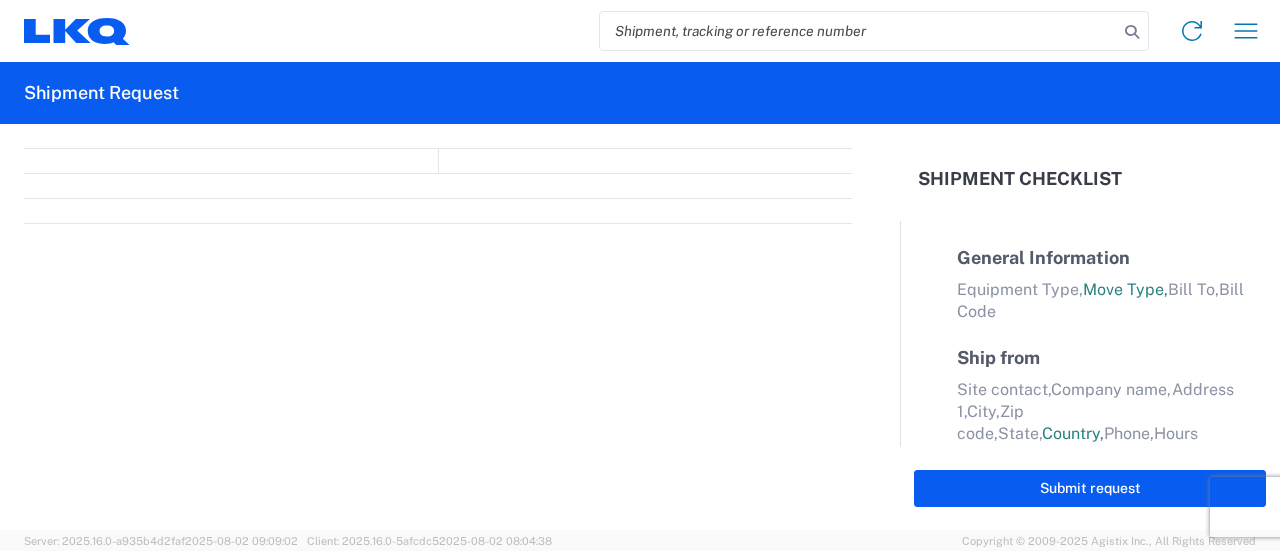 select on "FULL" 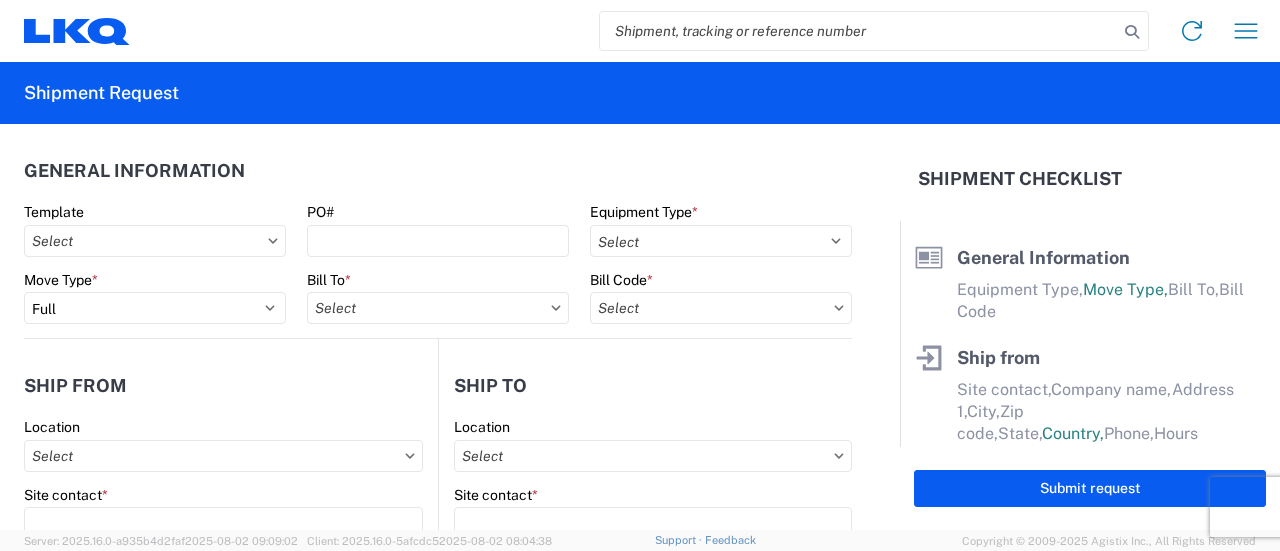 click 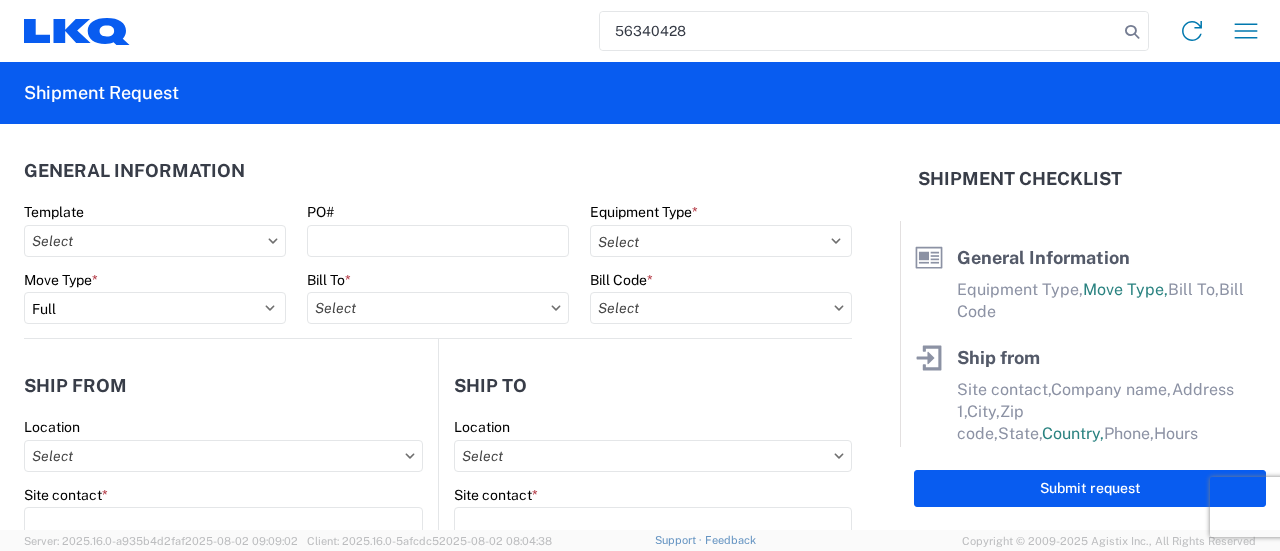 type on "56340428" 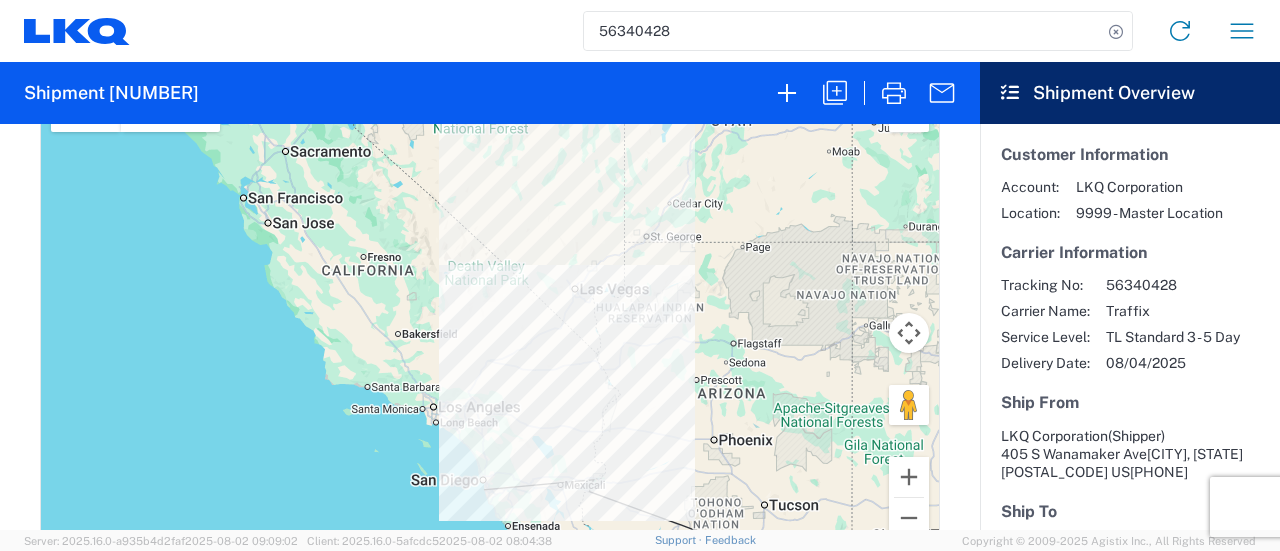scroll, scrollTop: 1000, scrollLeft: 0, axis: vertical 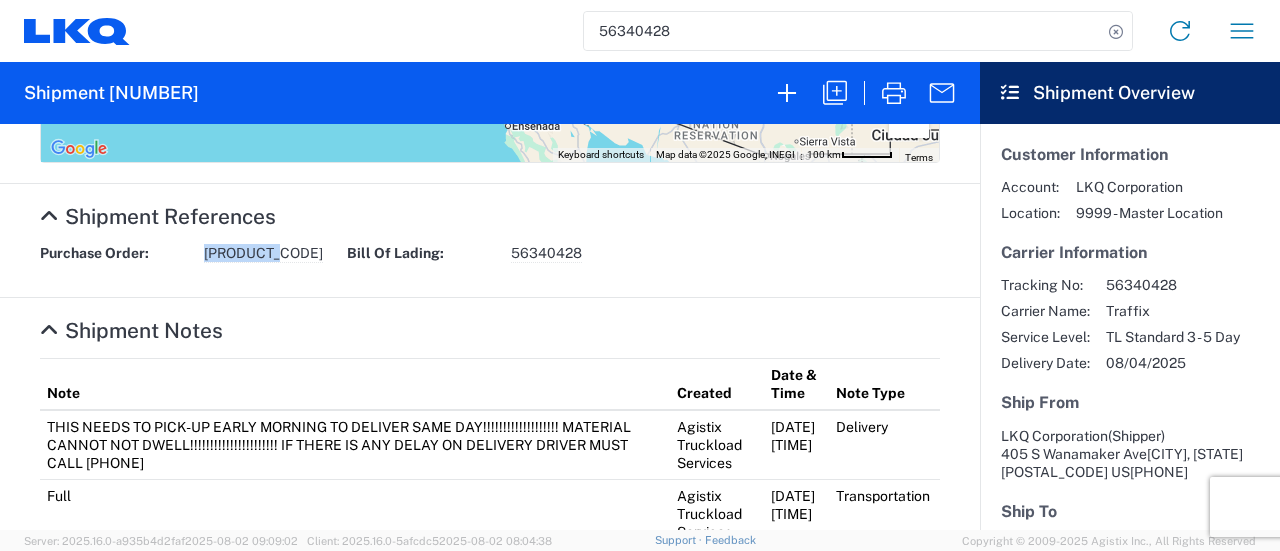 drag, startPoint x: 275, startPoint y: 256, endPoint x: 207, endPoint y: 257, distance: 68.007355 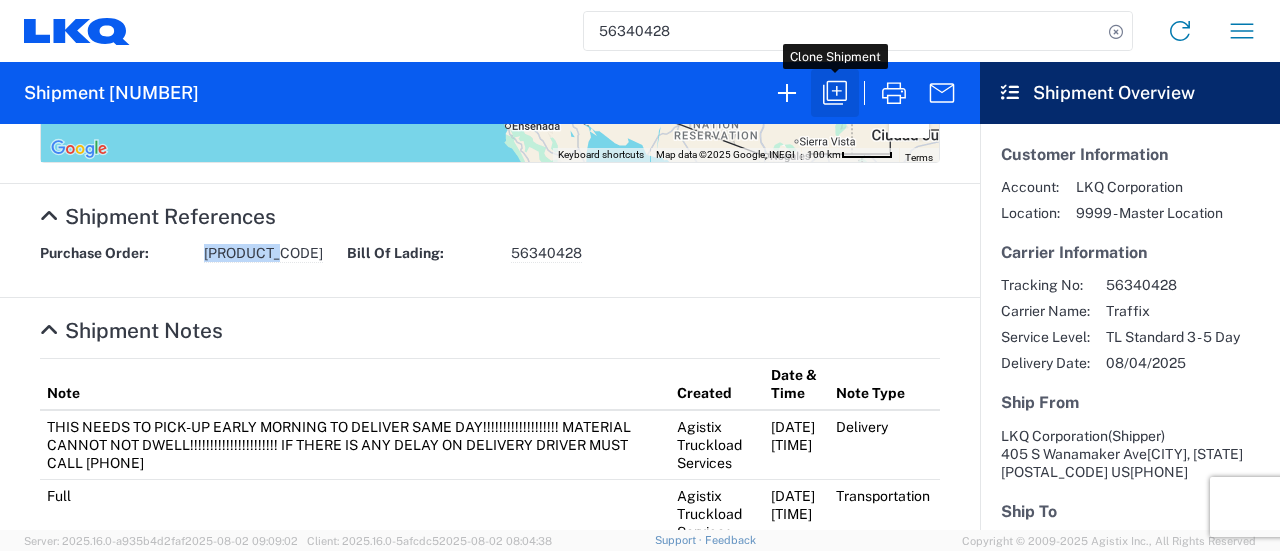 click 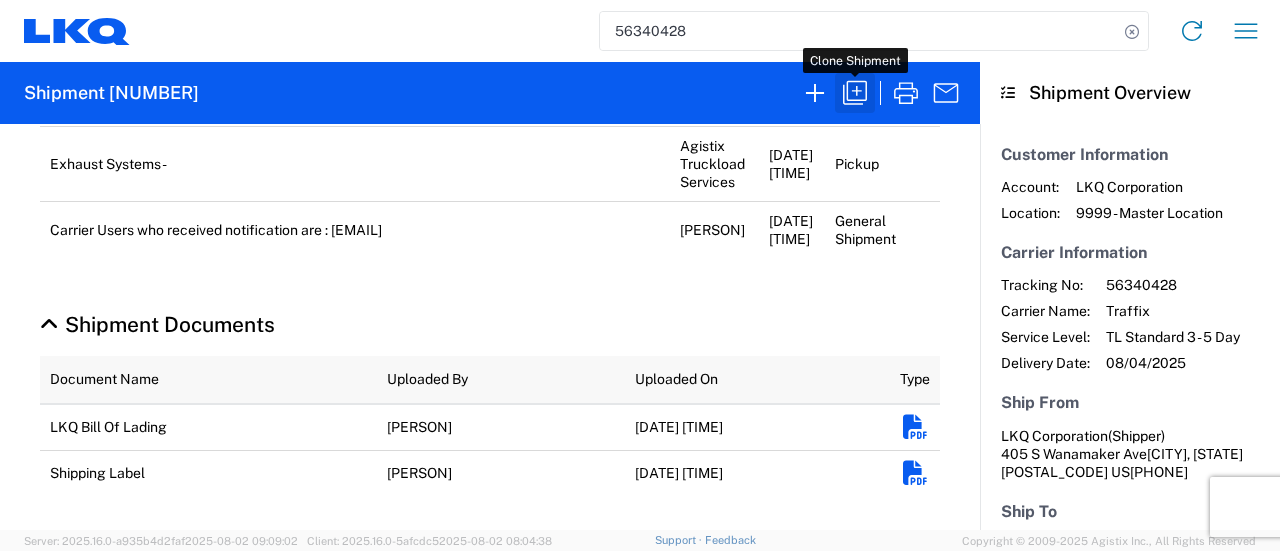 scroll, scrollTop: 948, scrollLeft: 0, axis: vertical 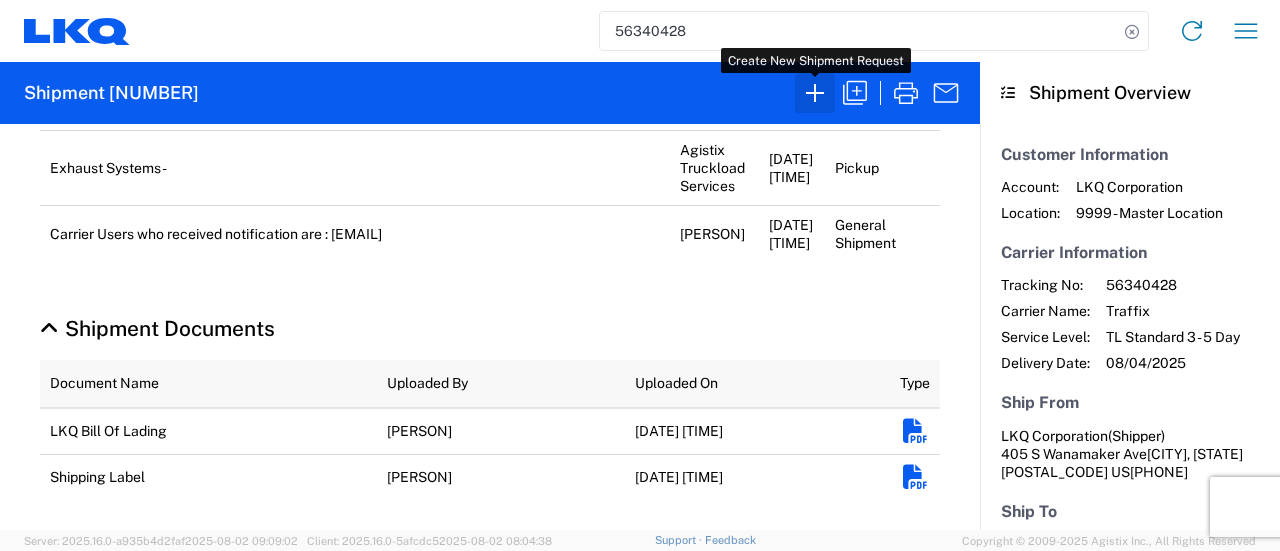 select on "FULL" 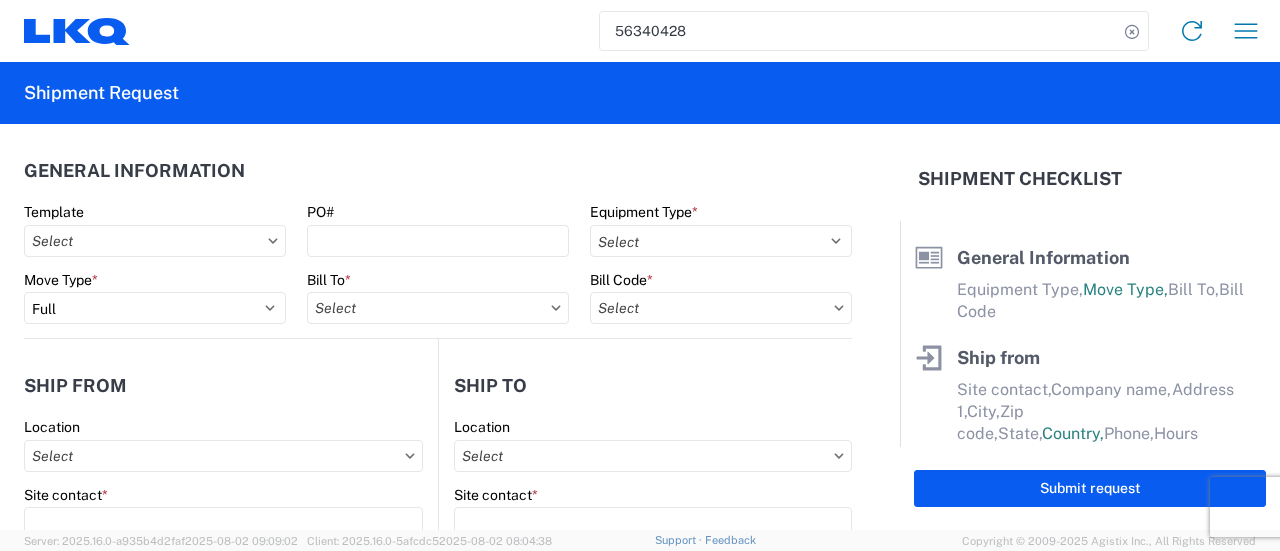 select on "STDV" 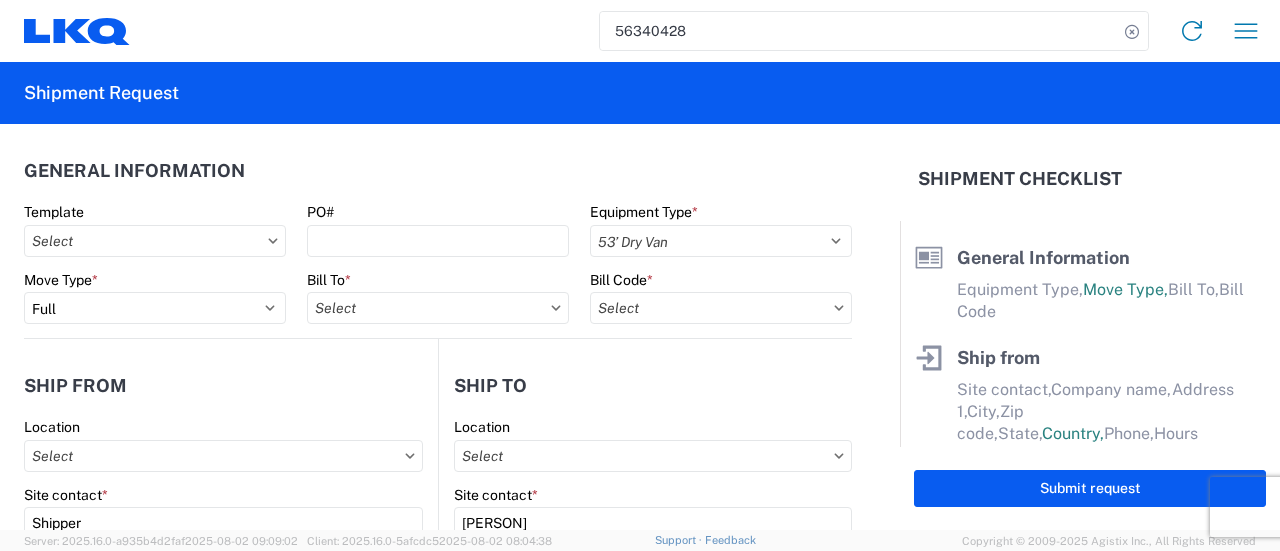 select on "CA" 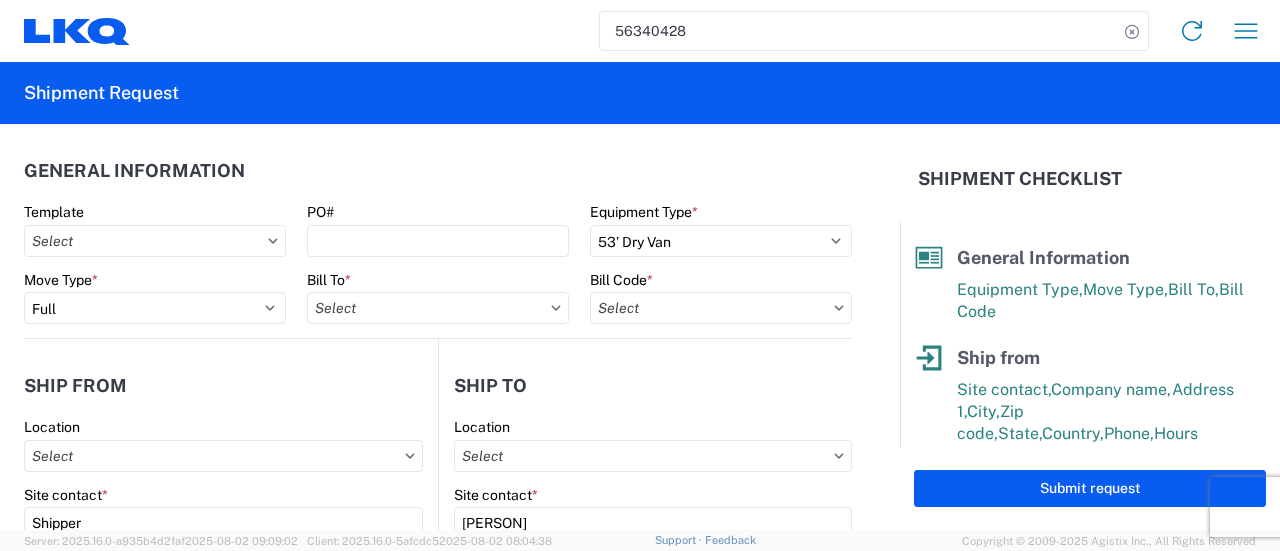 type on "1481 - Precious Metals - Master Mining" 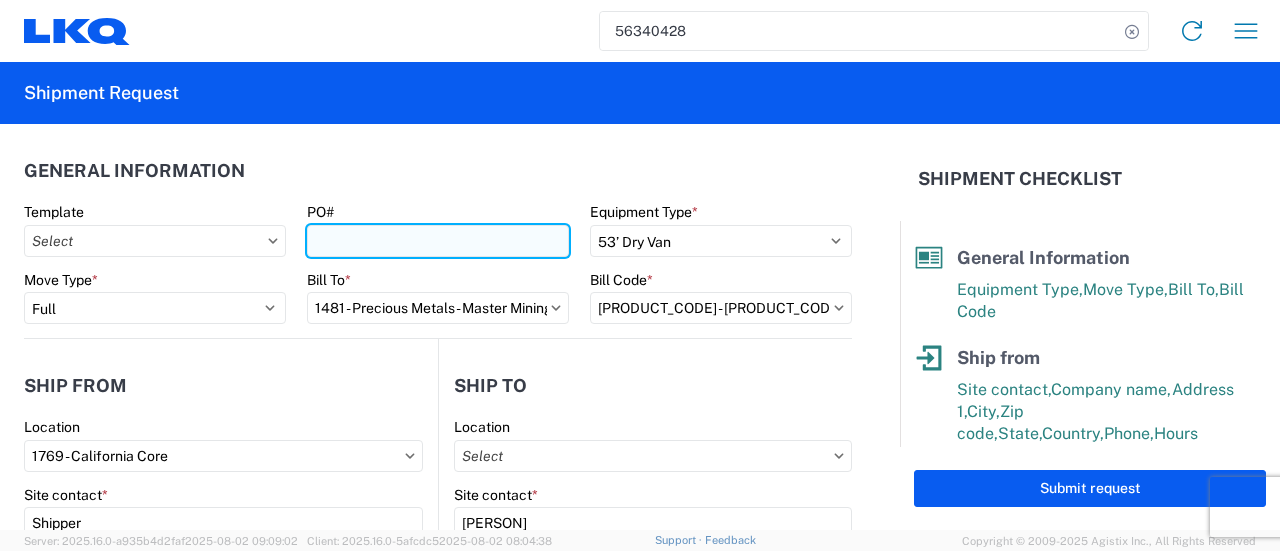drag, startPoint x: 325, startPoint y: 243, endPoint x: 338, endPoint y: 251, distance: 15.264338 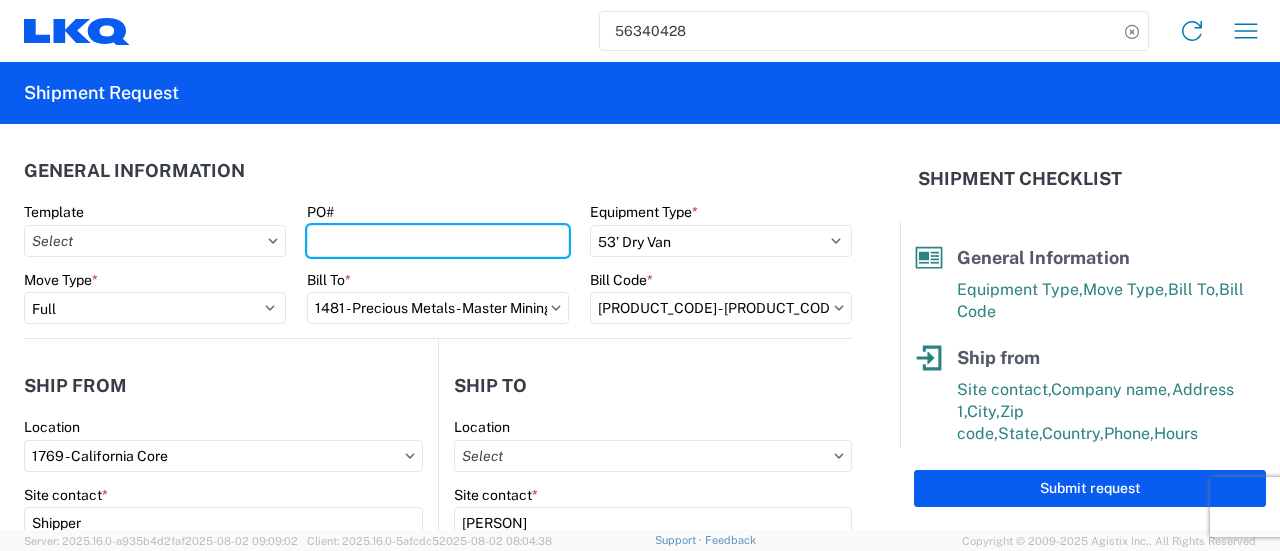 paste on "[PRODUCT_CODE]" 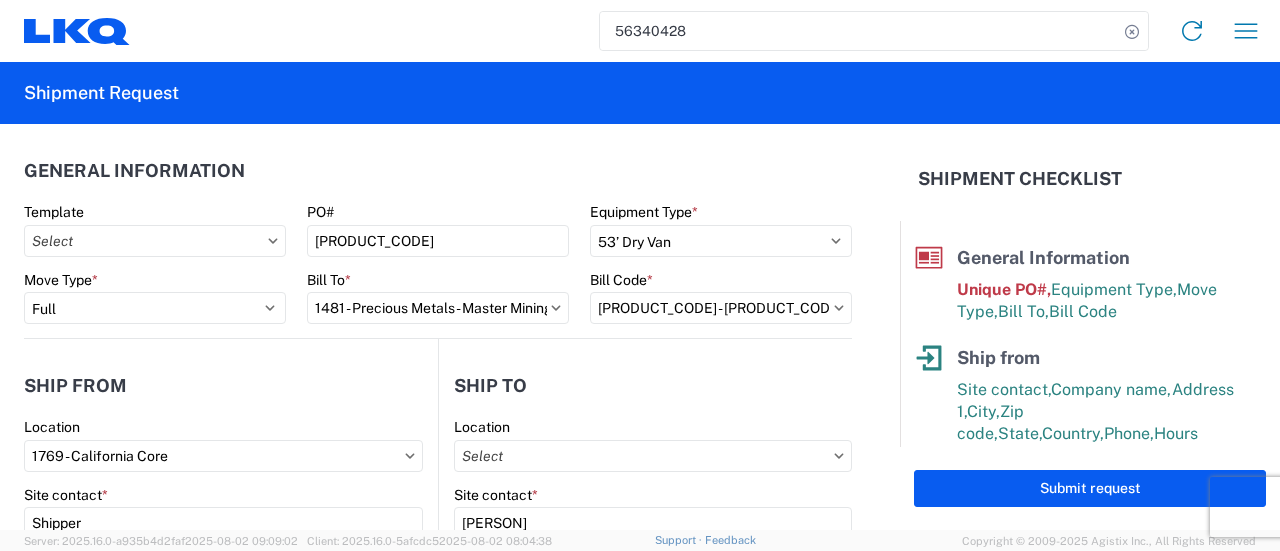 click on "Shipment Request" 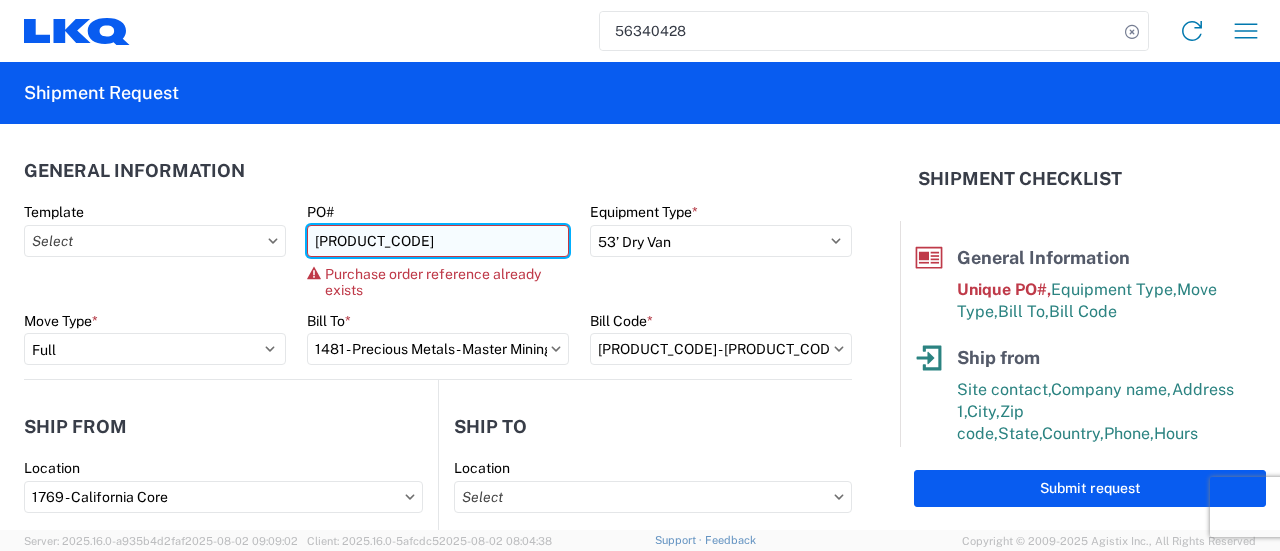 click on "[PRODUCT_CODE]" at bounding box center [438, 241] 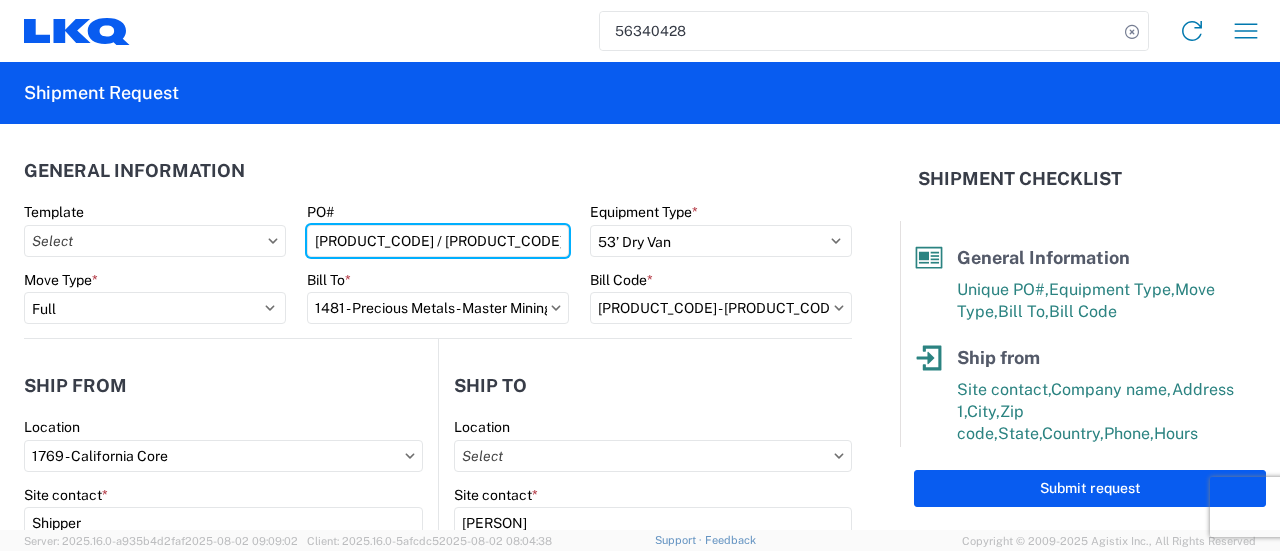 type on "[PRODUCT_CODE] / [PRODUCT_CODE]" 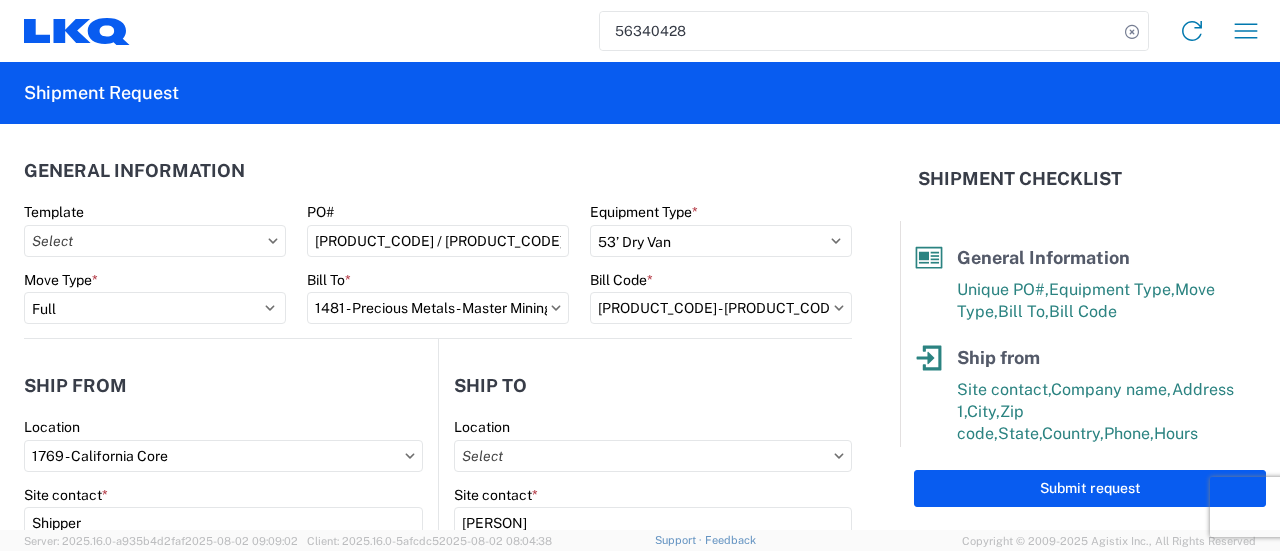 click on "General Information   Template   PO#  [PRODUCT_CODE] / [PRODUCT_CODE]  Equipment Type  * Select 53’ Dry Van Flatbed Dropdeck (van) Lowboy (flatbed) Rail  Move Type  * Select Full Partial TL  Bill To  * 1481 - Precious Metals - Master Mining  Bill Code  * 1481-6300-66000-0000 - 1481 Freight Out" 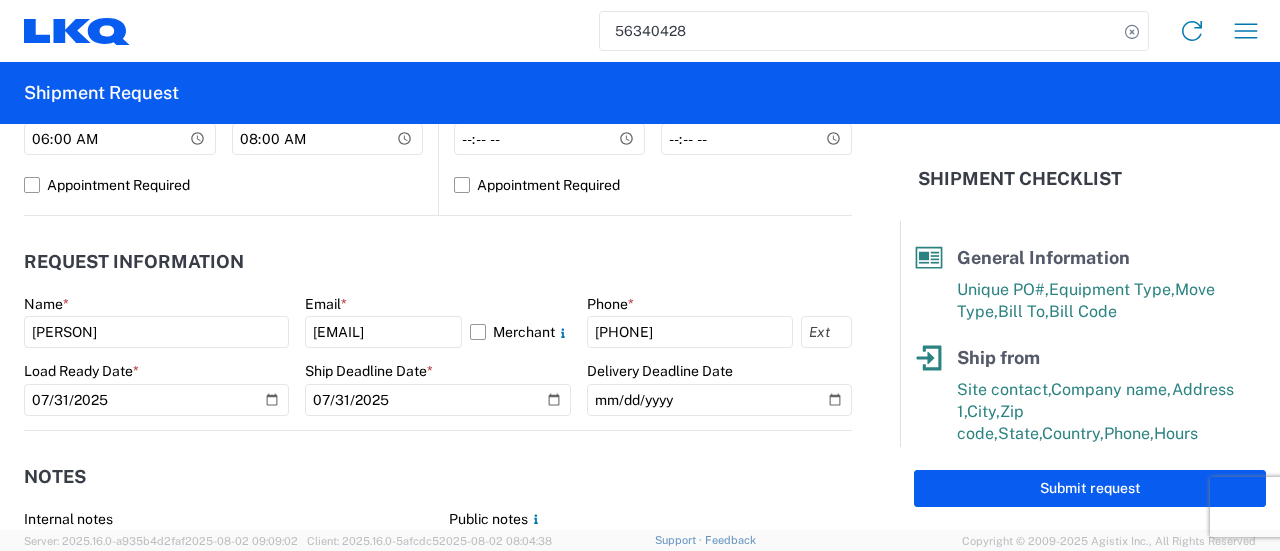 scroll, scrollTop: 1000, scrollLeft: 0, axis: vertical 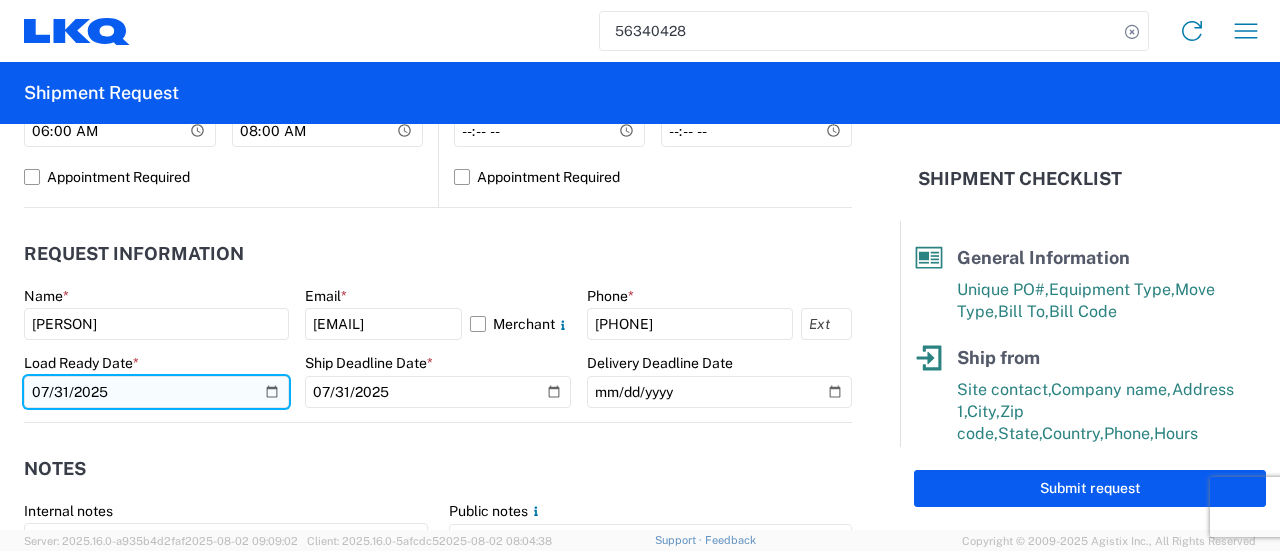 click on "2025-07-31" 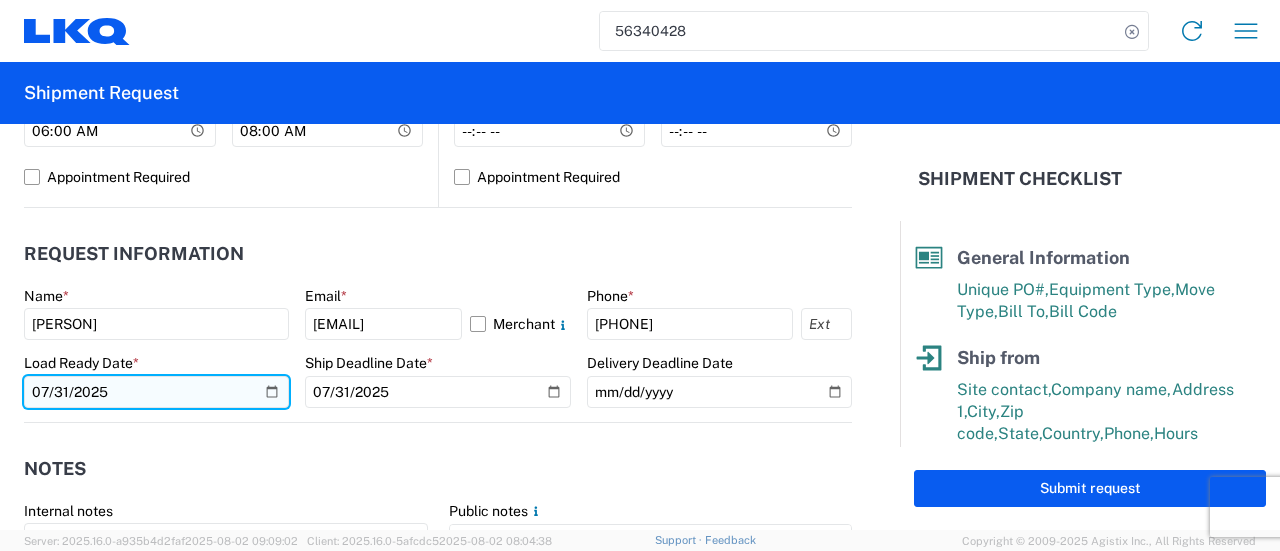 type on "2025-08-06" 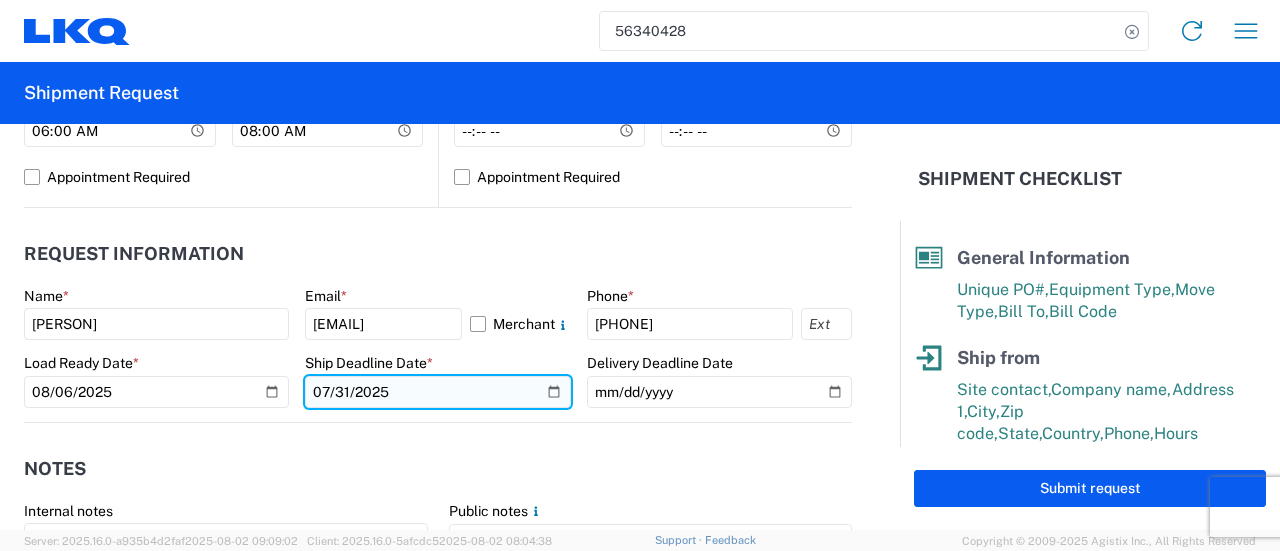 click on "2025-07-31" 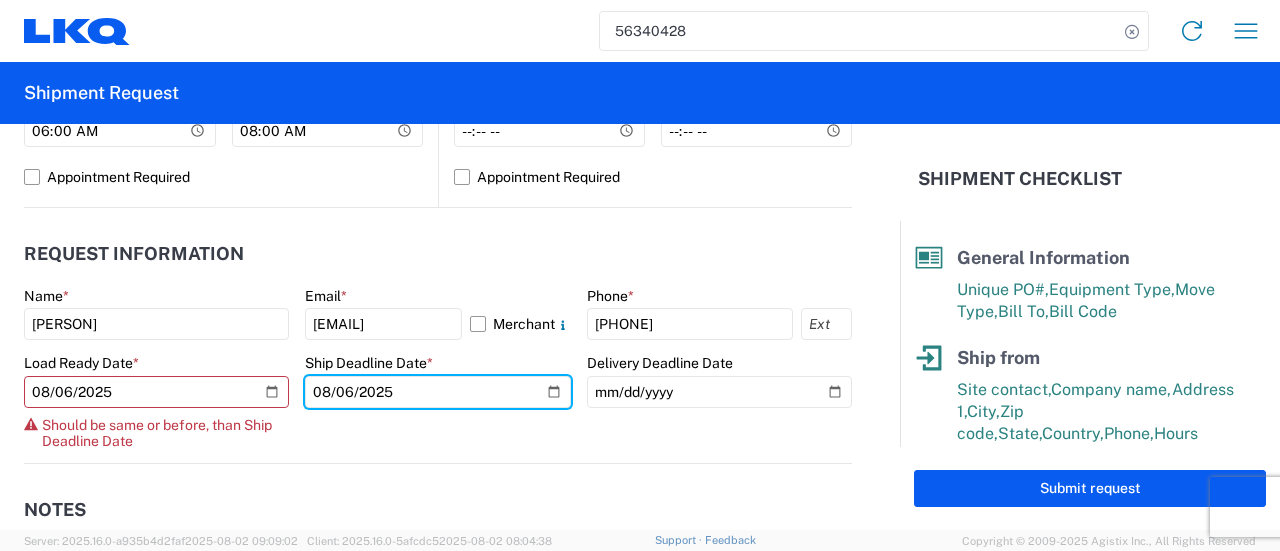 type on "2025-08-06" 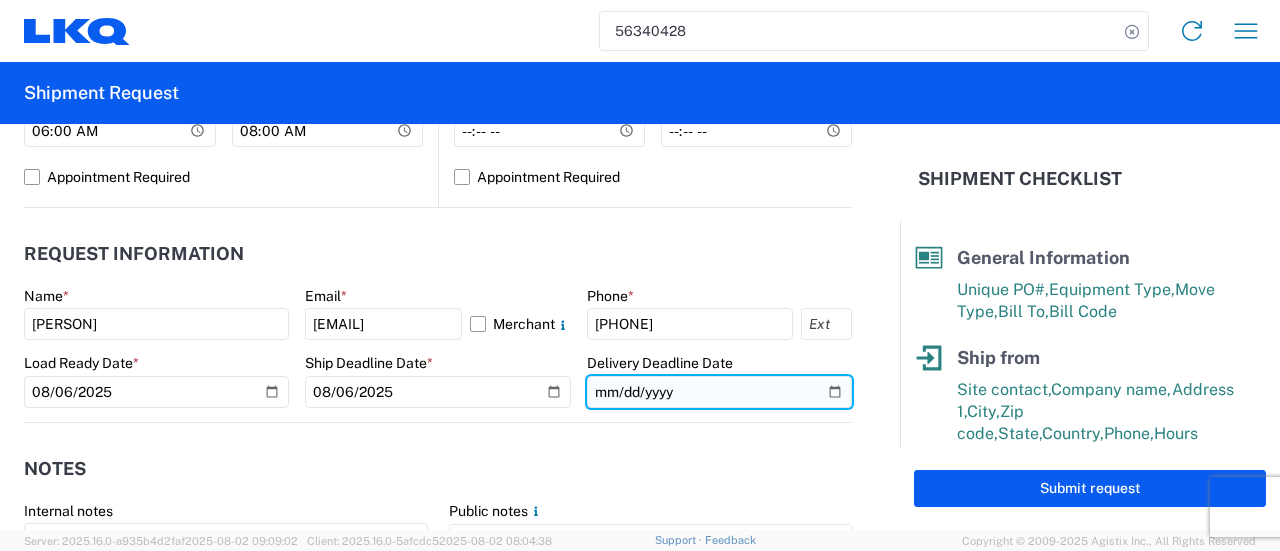 click on "[DATE]" 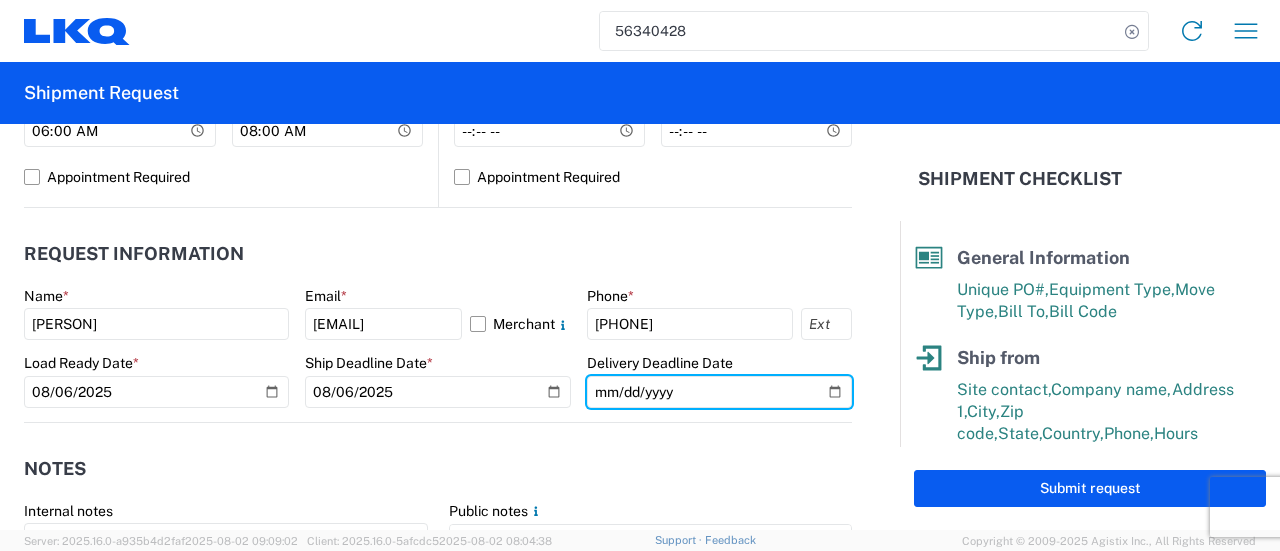 type on "2025-08-06" 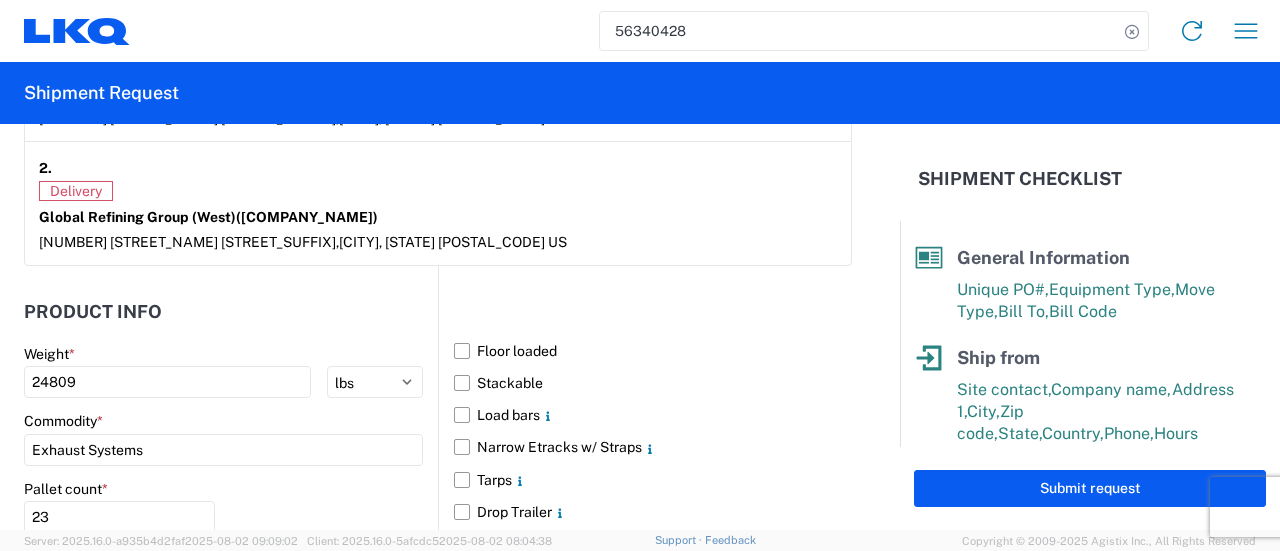 scroll, scrollTop: 1800, scrollLeft: 0, axis: vertical 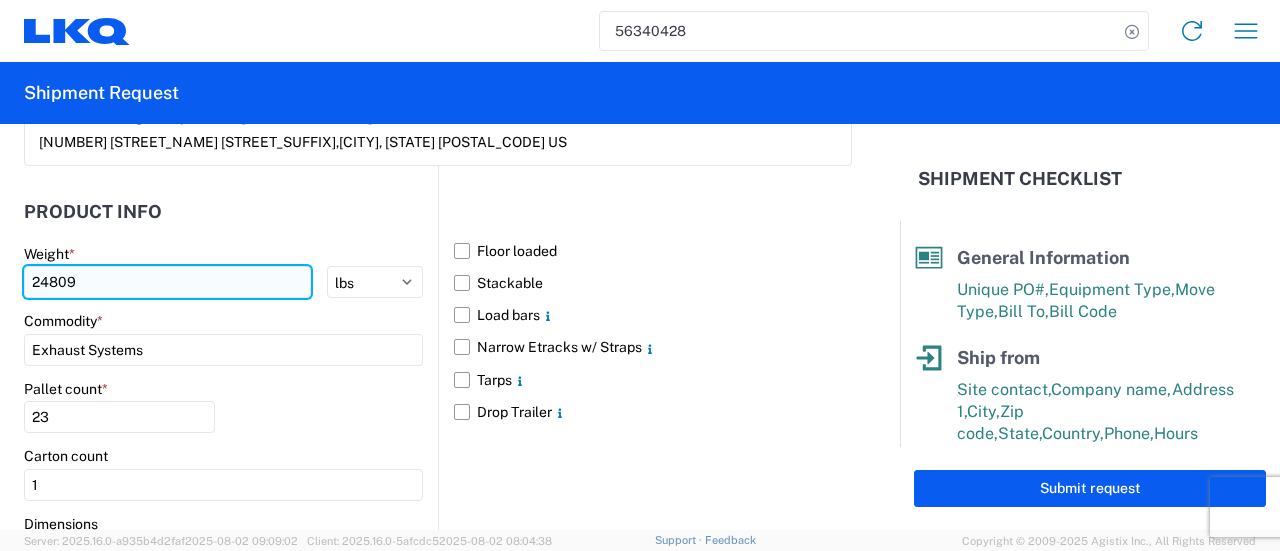 click on "24809" 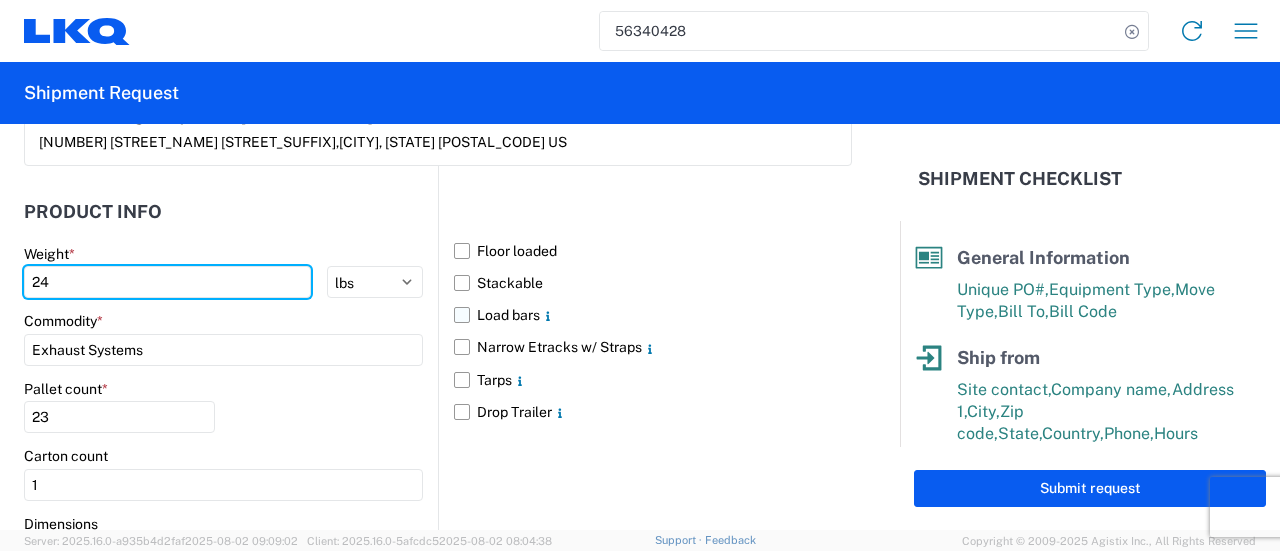 type on "2" 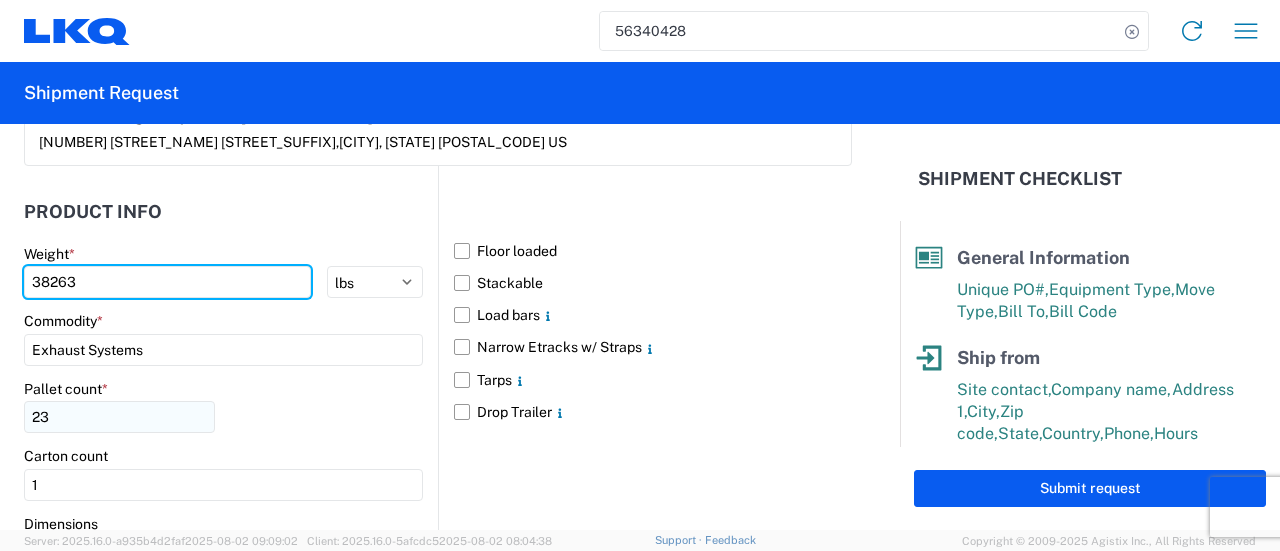 type on "38263" 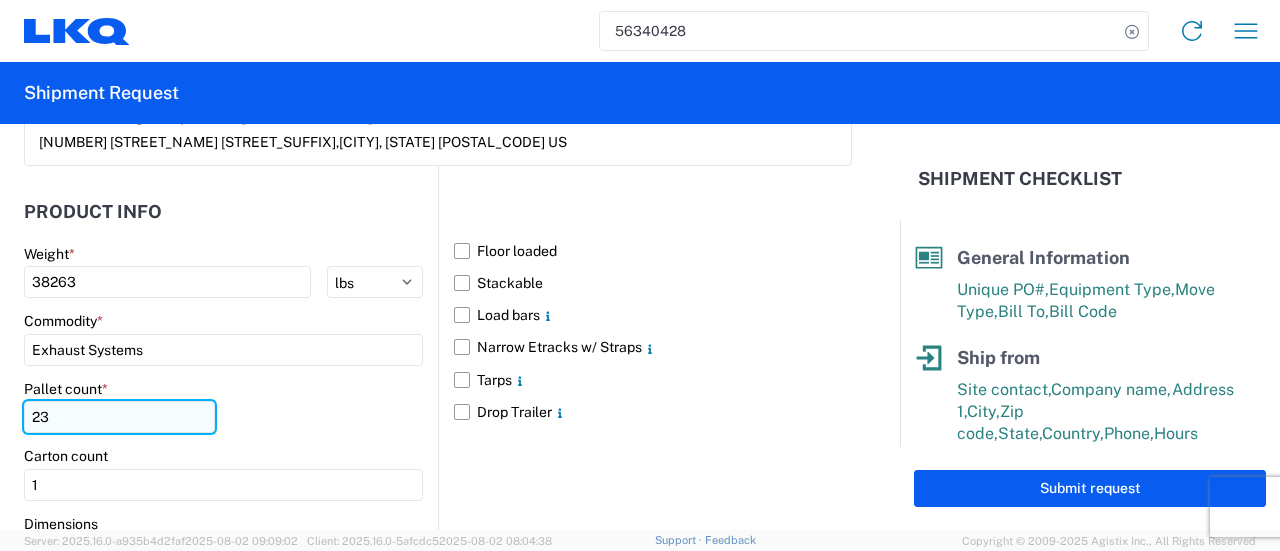click on "23" 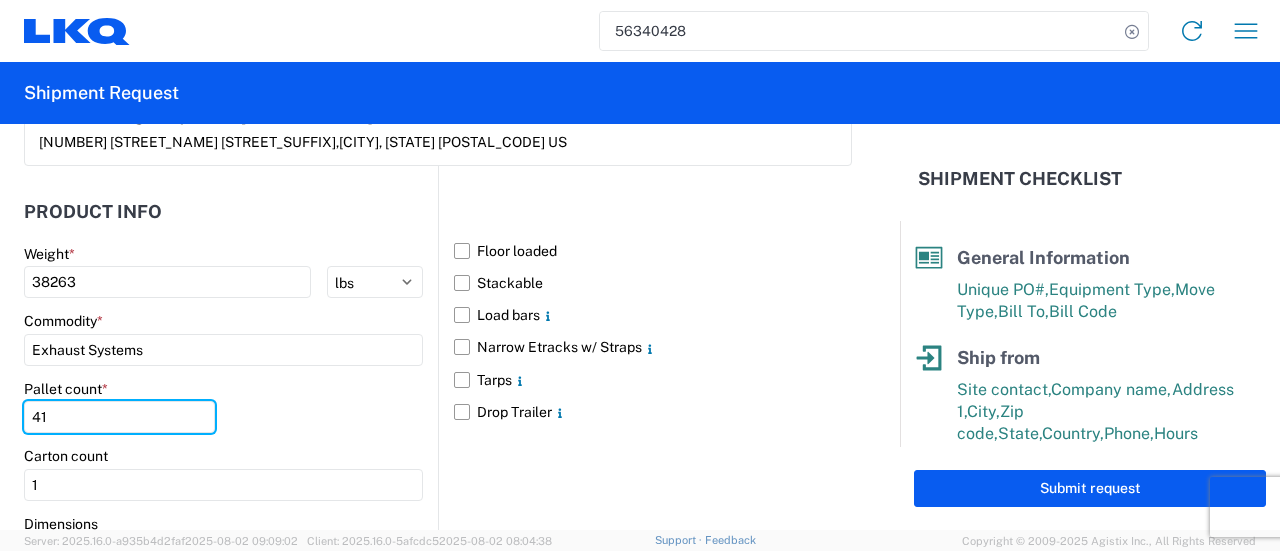 type on "41" 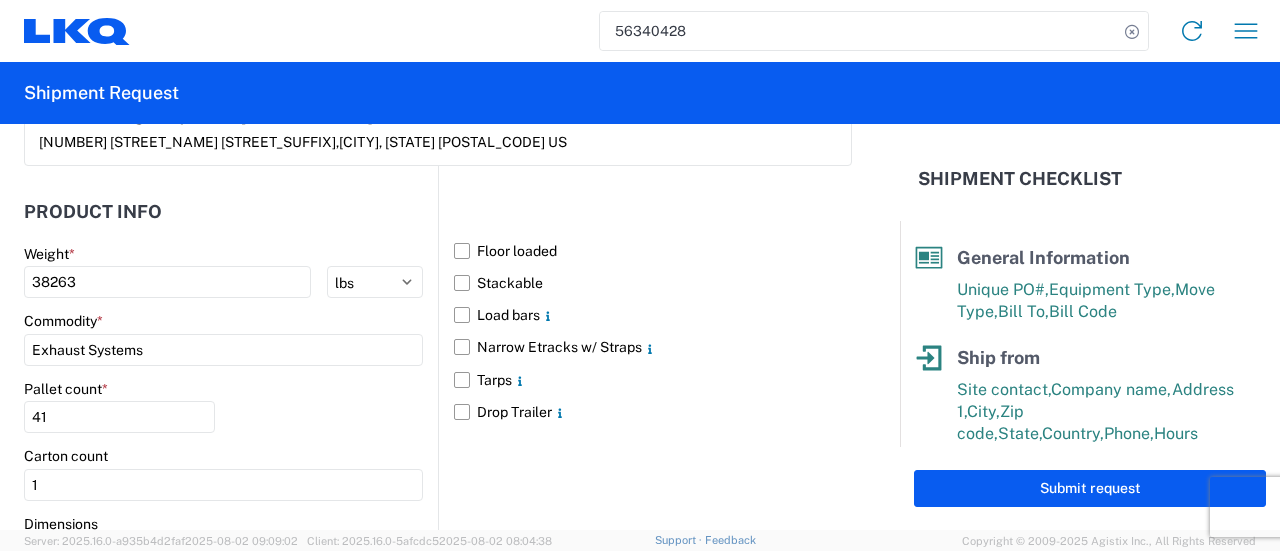 click on "Pallet count  * 41" 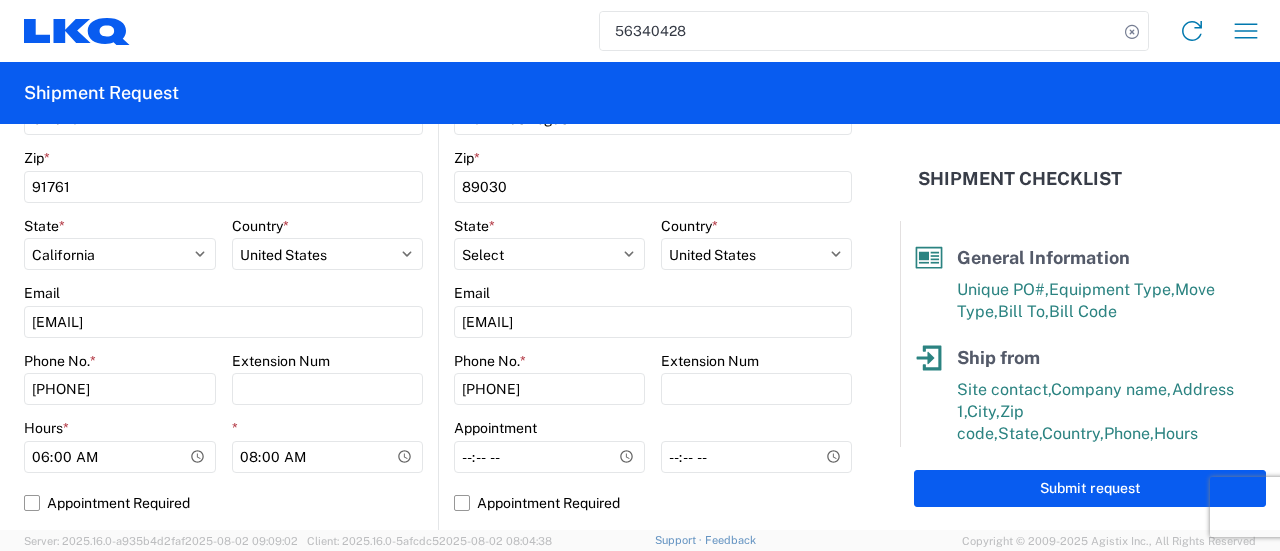 scroll, scrollTop: 1000, scrollLeft: 0, axis: vertical 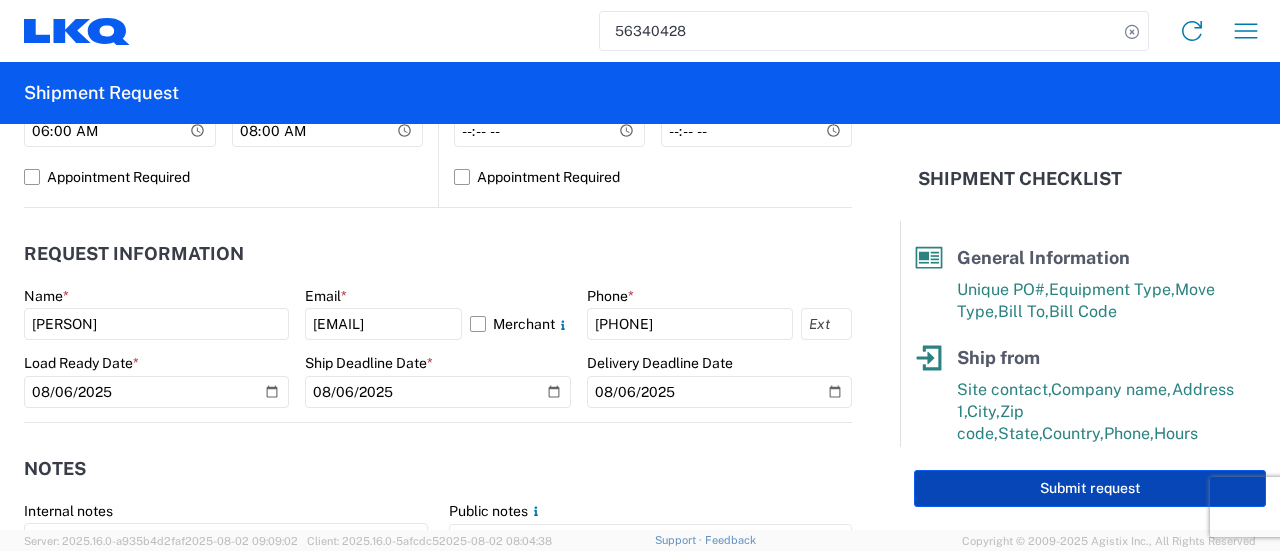 click on "Submit request" 